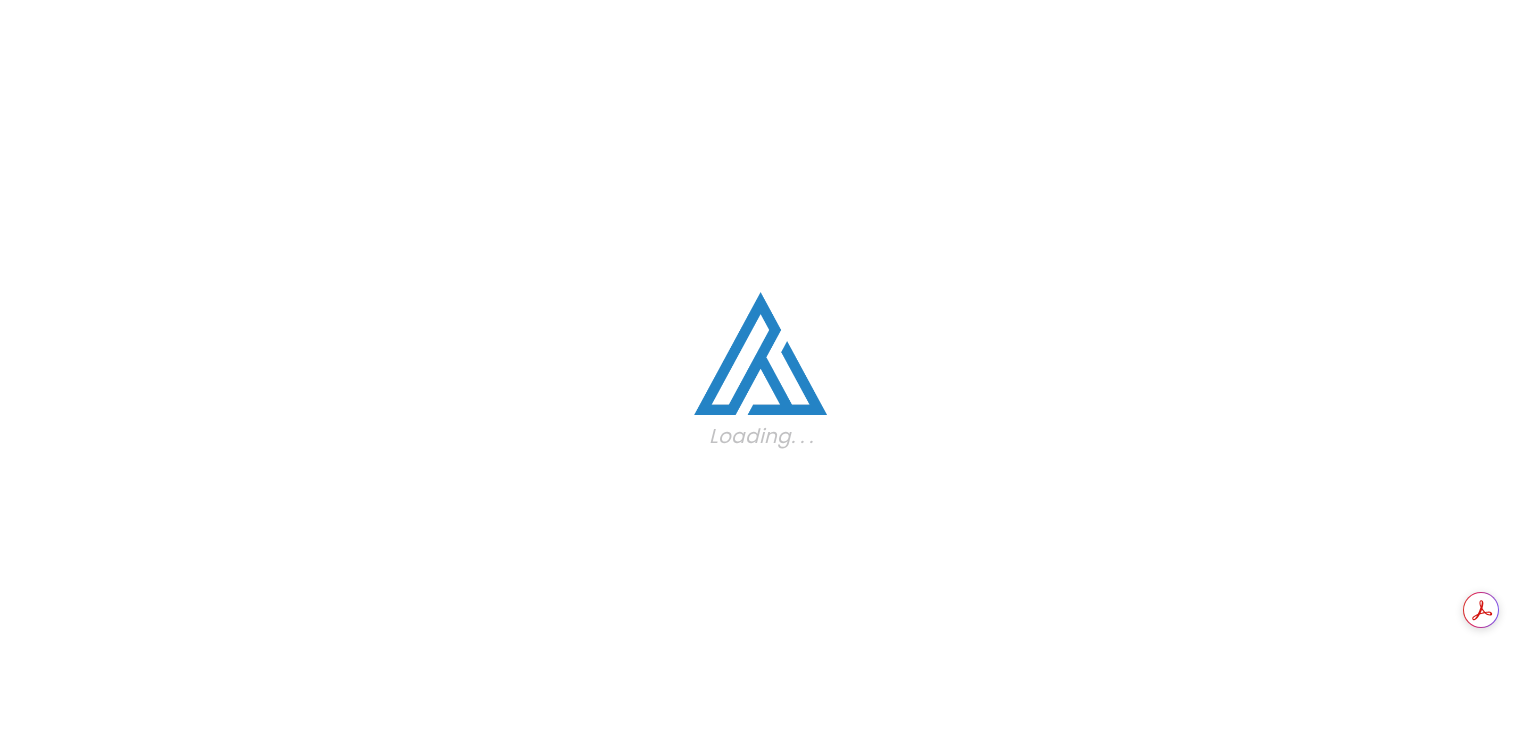 scroll, scrollTop: 0, scrollLeft: 0, axis: both 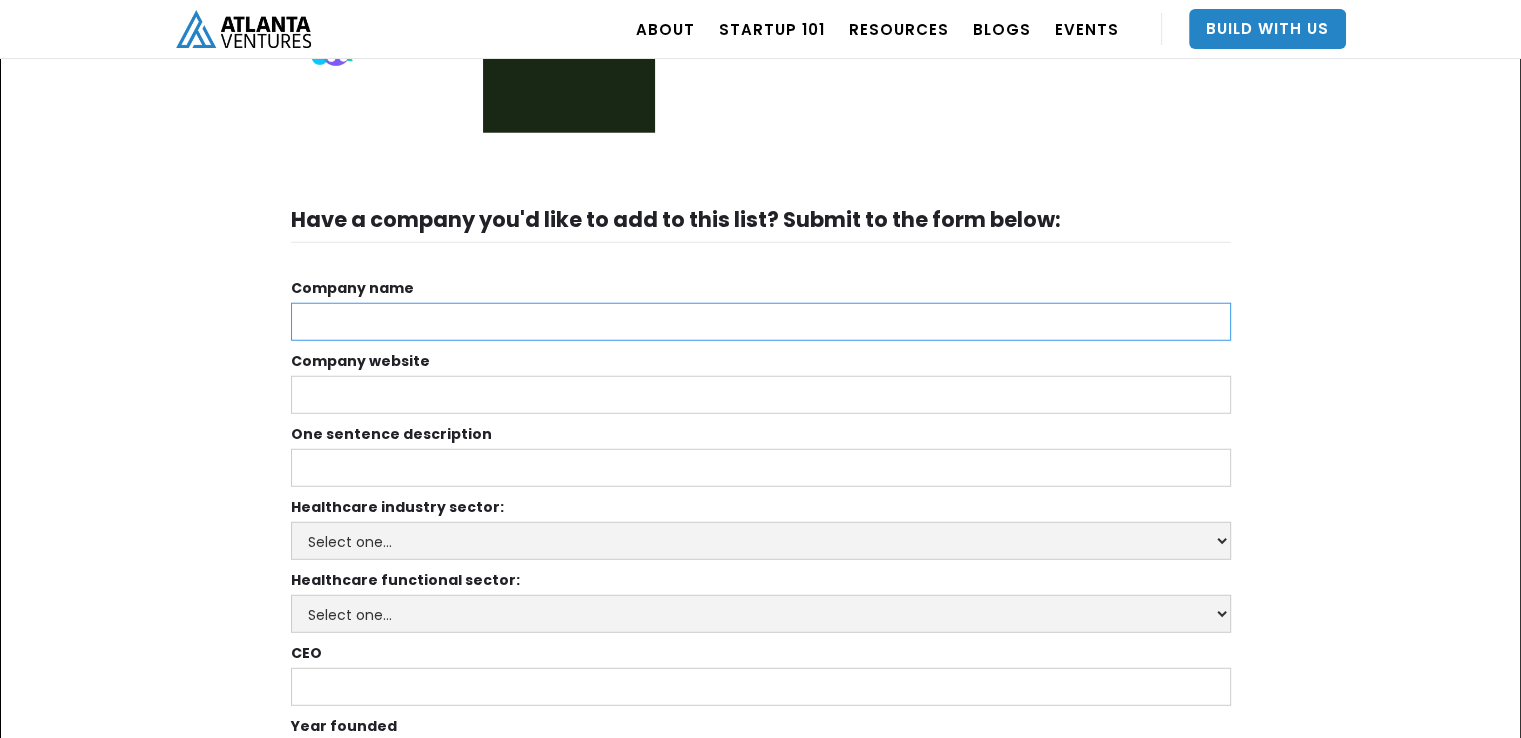 click on "Company name" at bounding box center [761, 322] 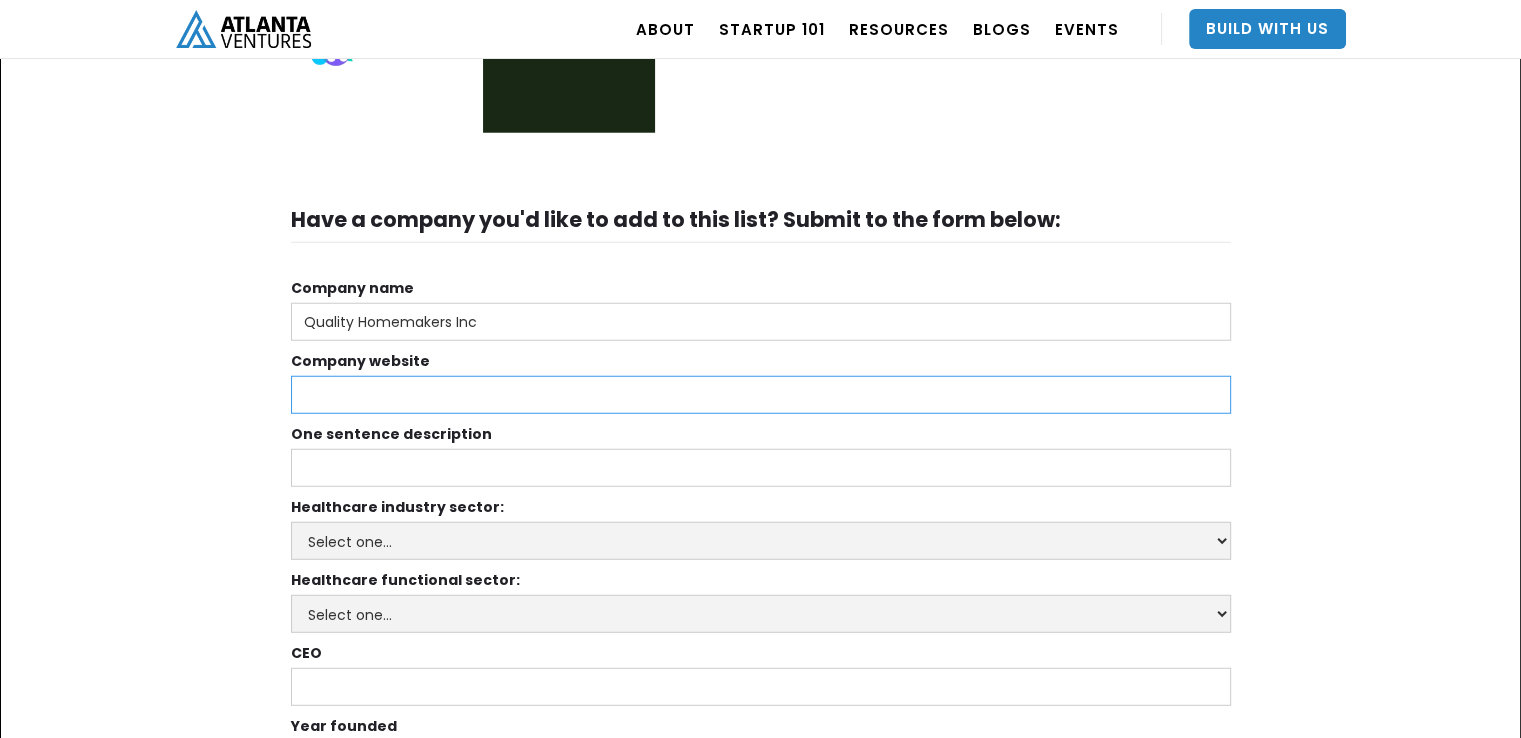 type on "Quality Homemakers Inc" 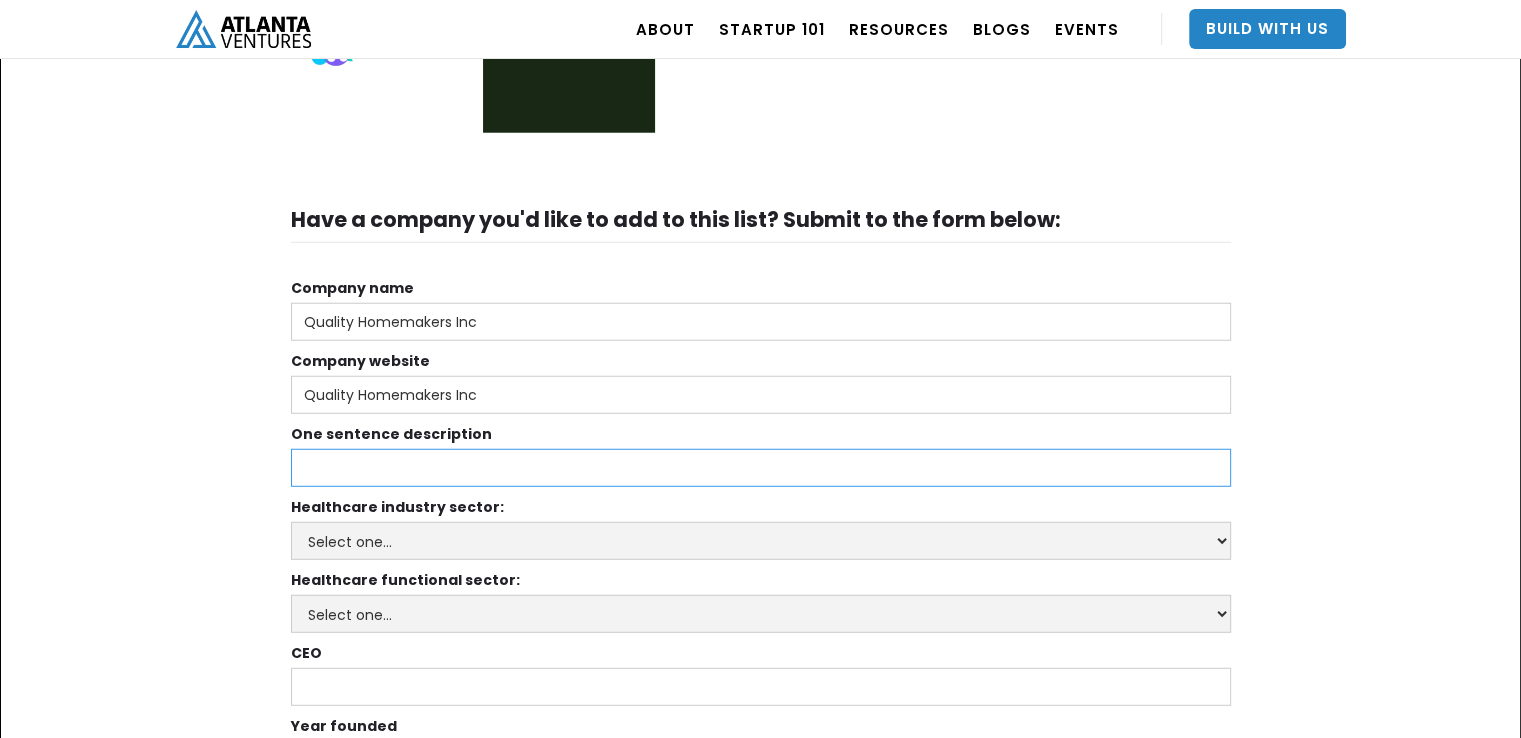 type on "Quality Homemakers Inc" 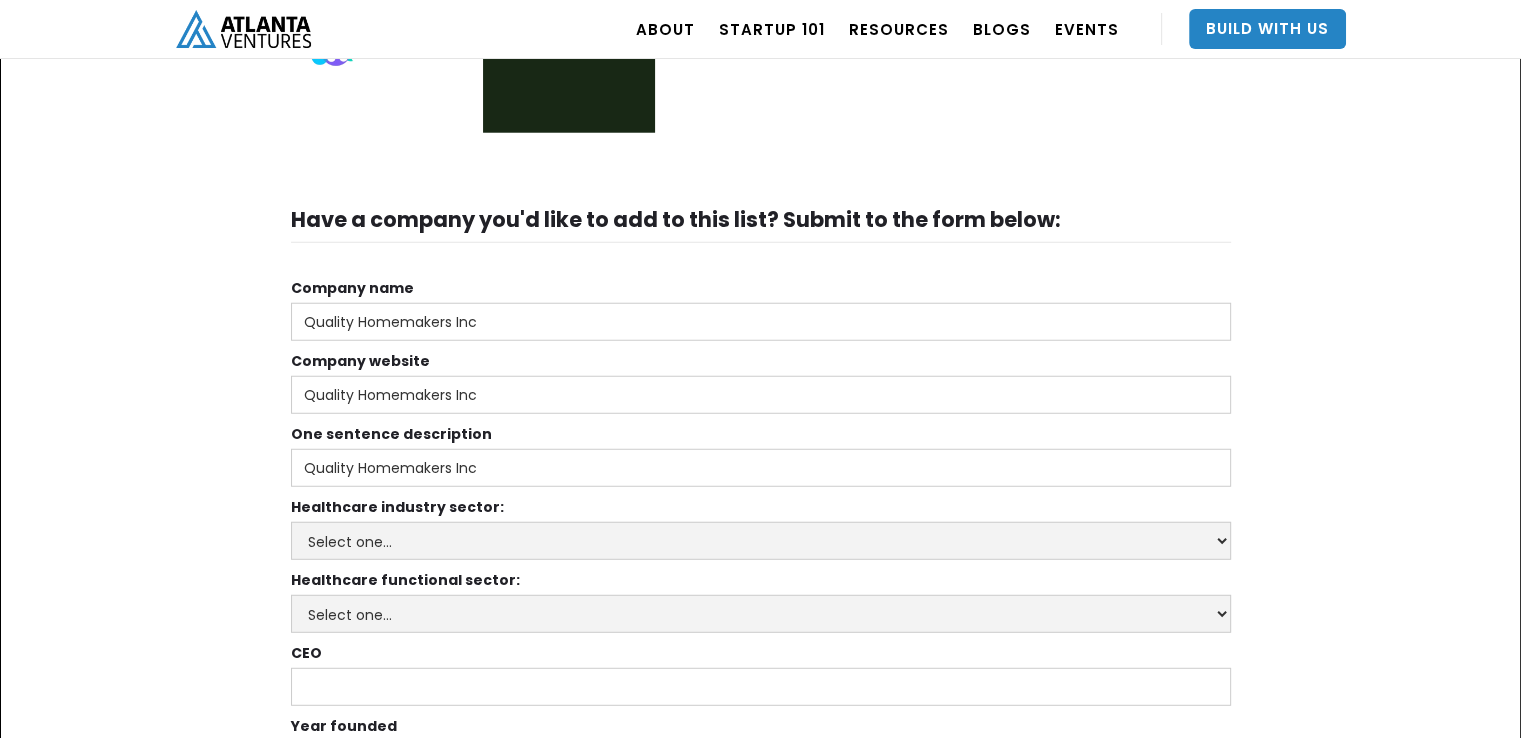 type on "Plainfield" 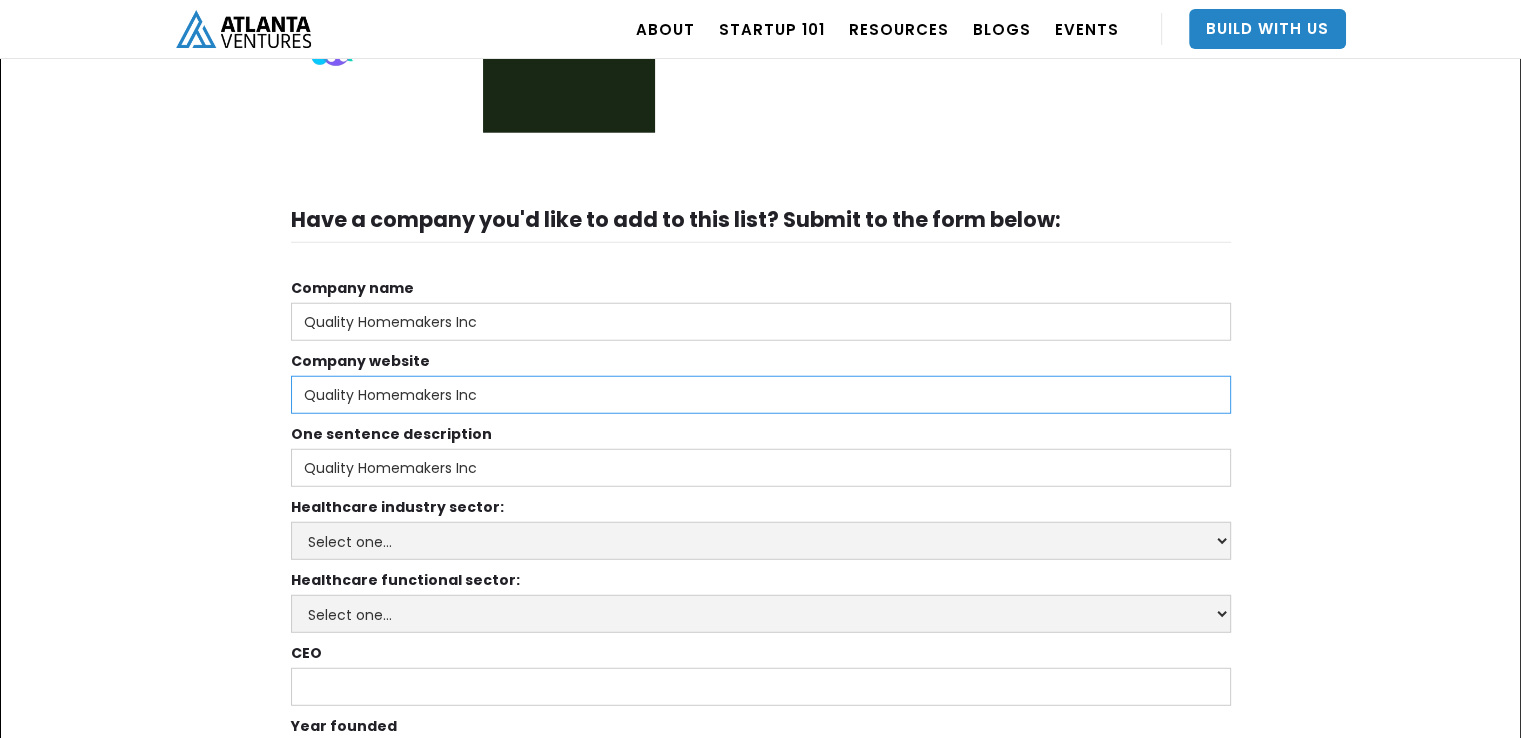 click on "Quality Homemakers Inc" at bounding box center [761, 395] 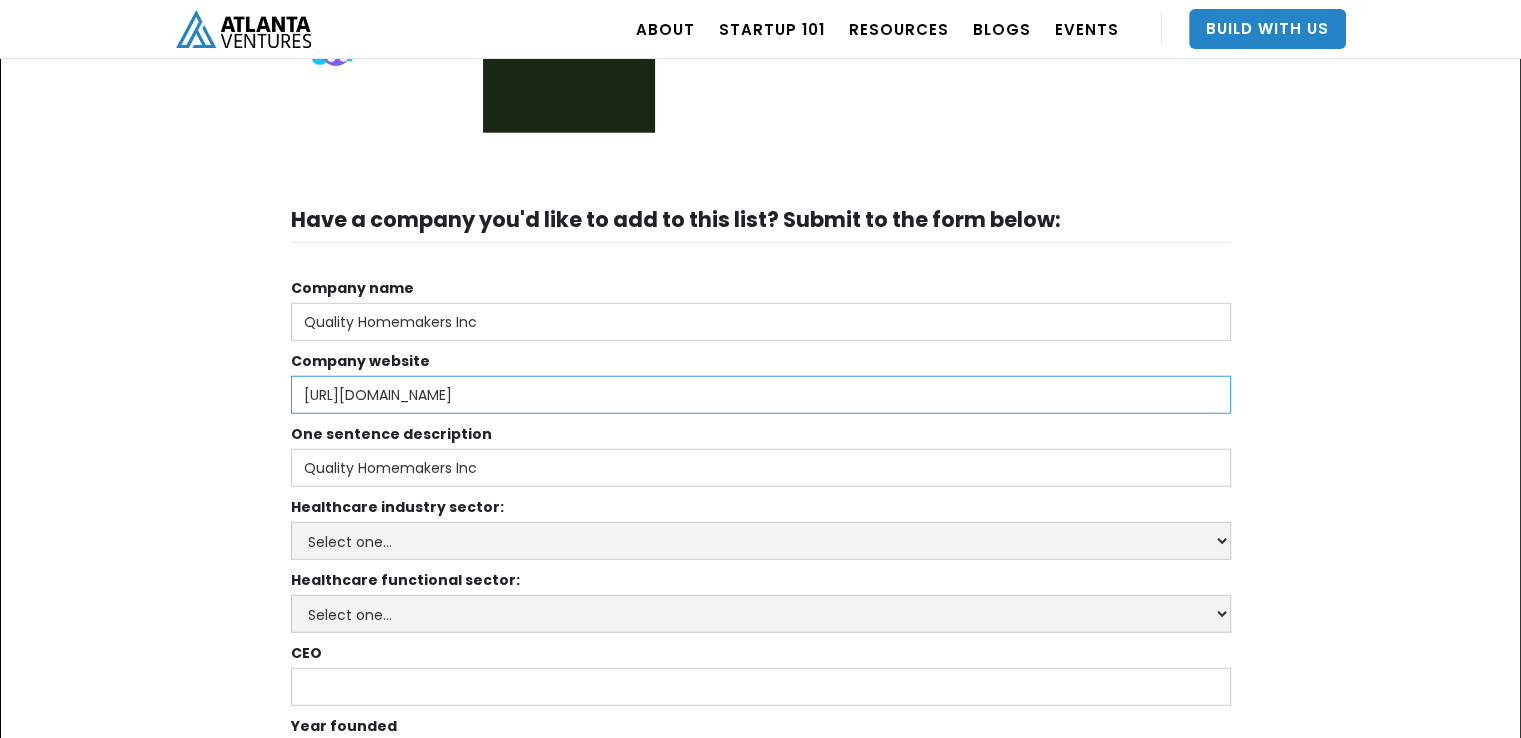 type on "[URL][DOMAIN_NAME]" 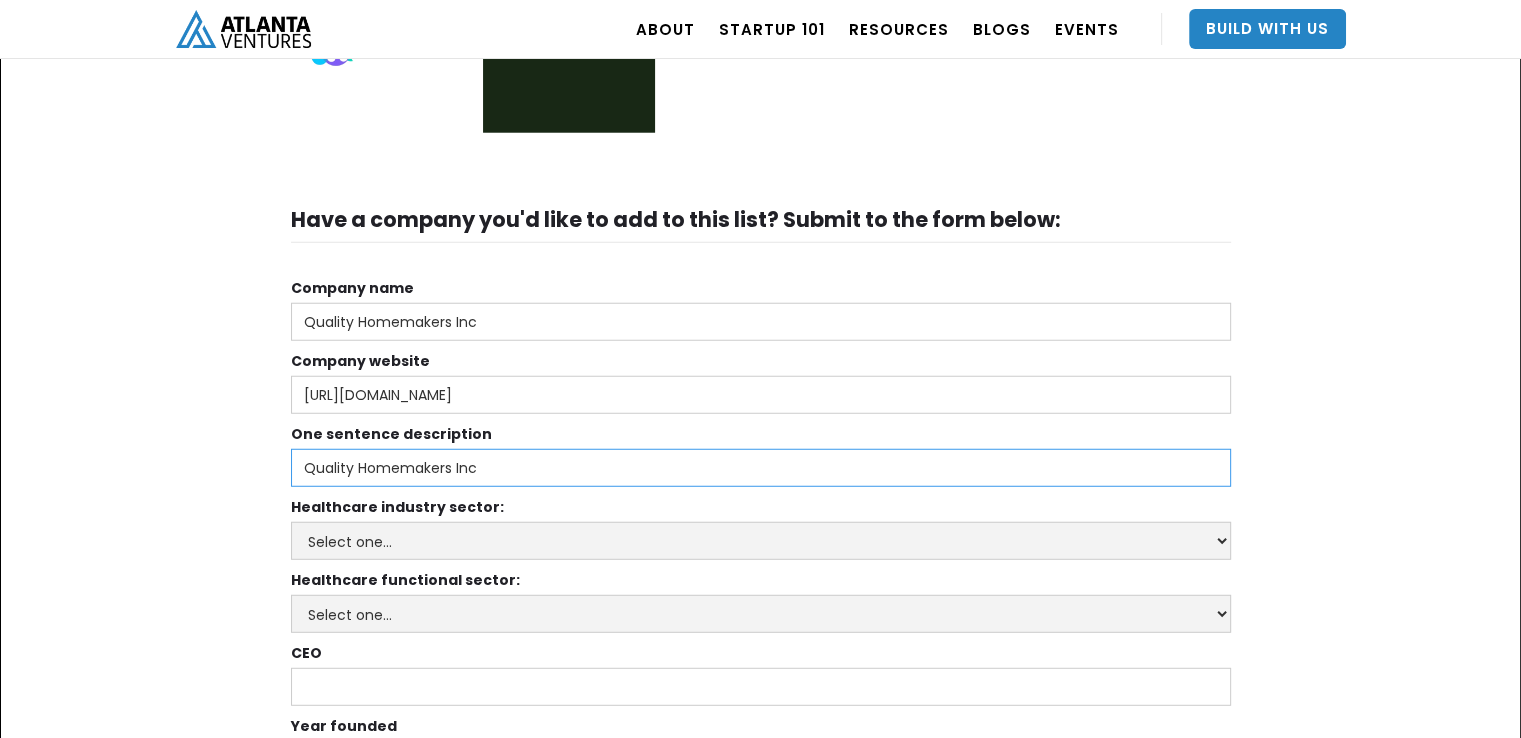 click on "Quality Homemakers Inc" at bounding box center (761, 468) 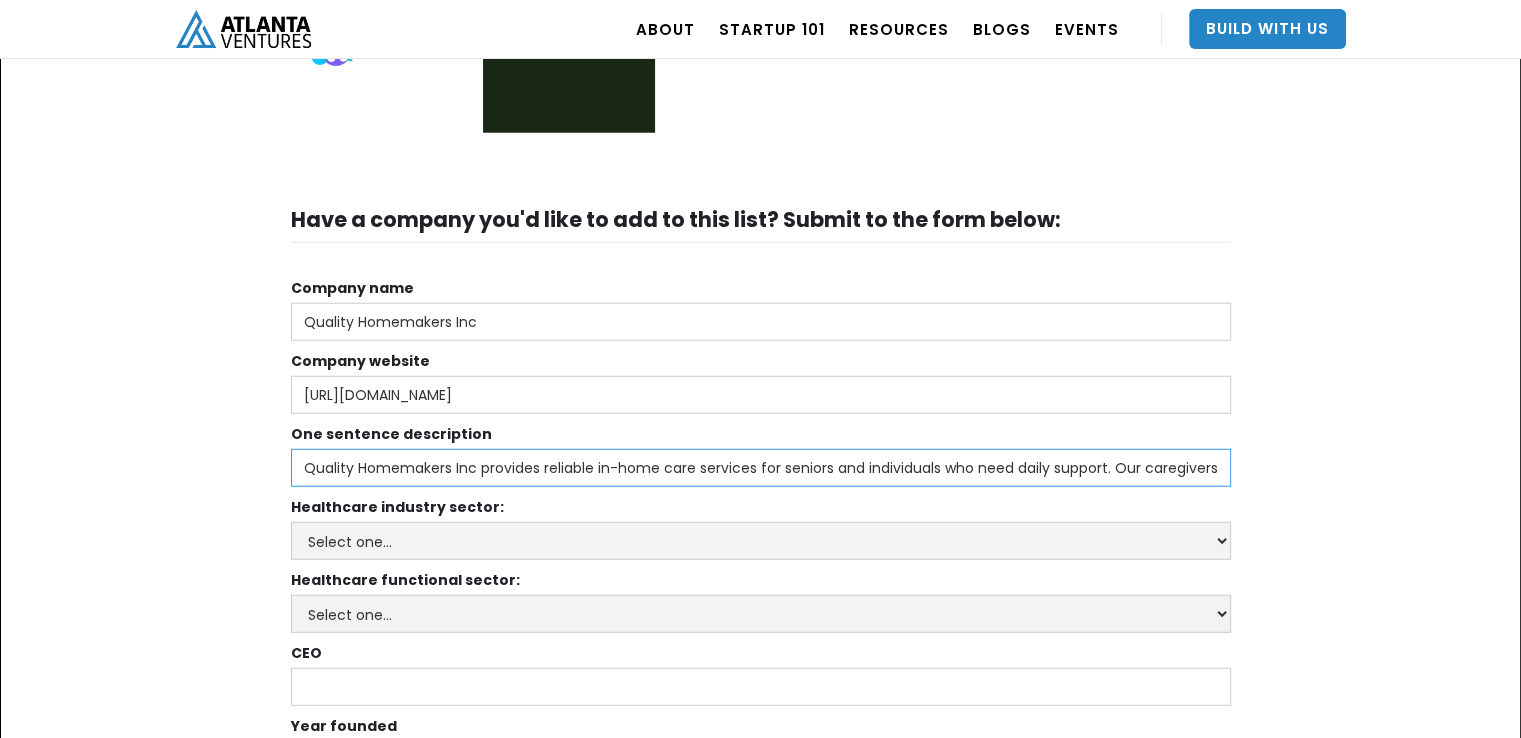 scroll, scrollTop: 0, scrollLeft: 814, axis: horizontal 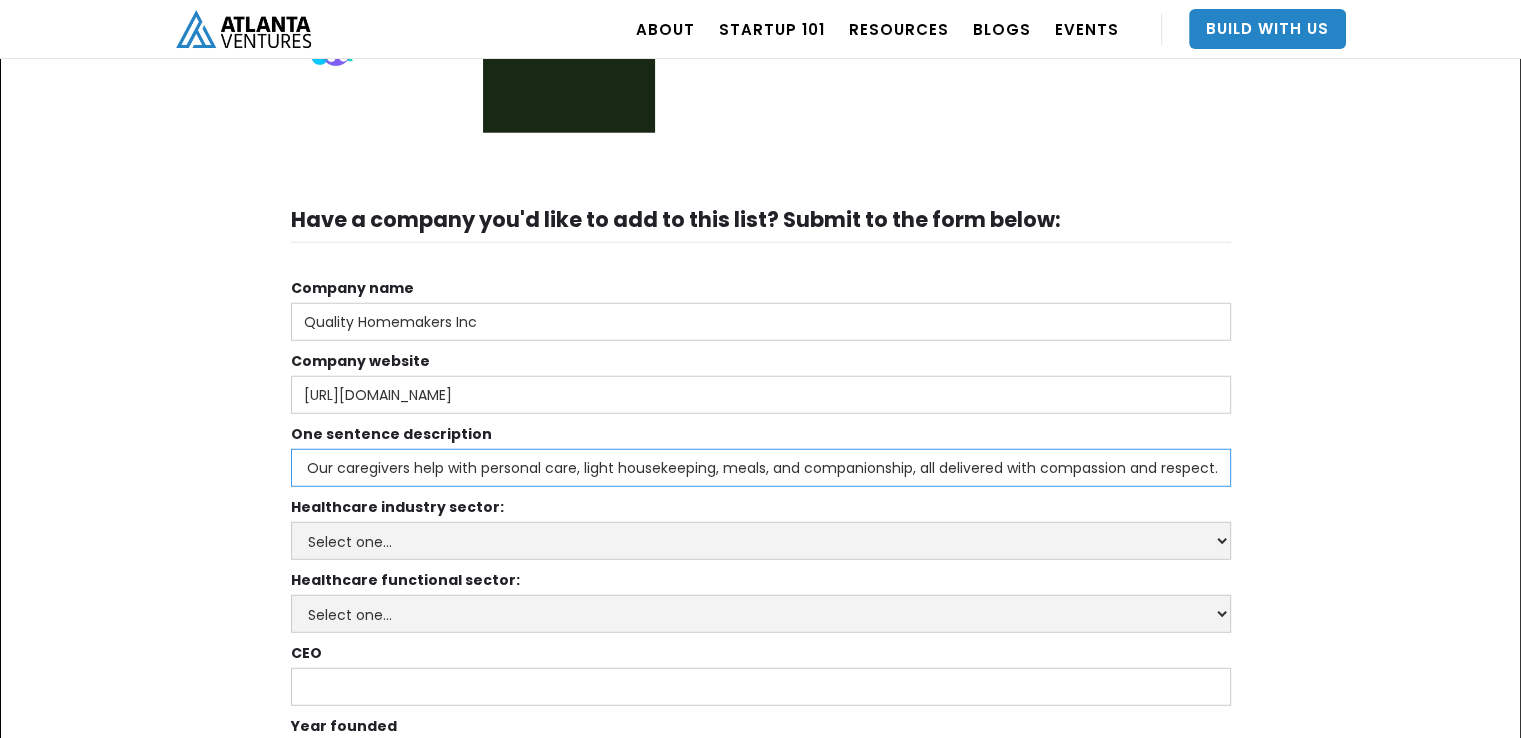 type on "Quality Homemakers Inc provides reliable in-home care services for seniors and individuals who need daily support. Our caregivers help with personal care, light housekeeping, meals, and companionship, all delivered with compassion and respect." 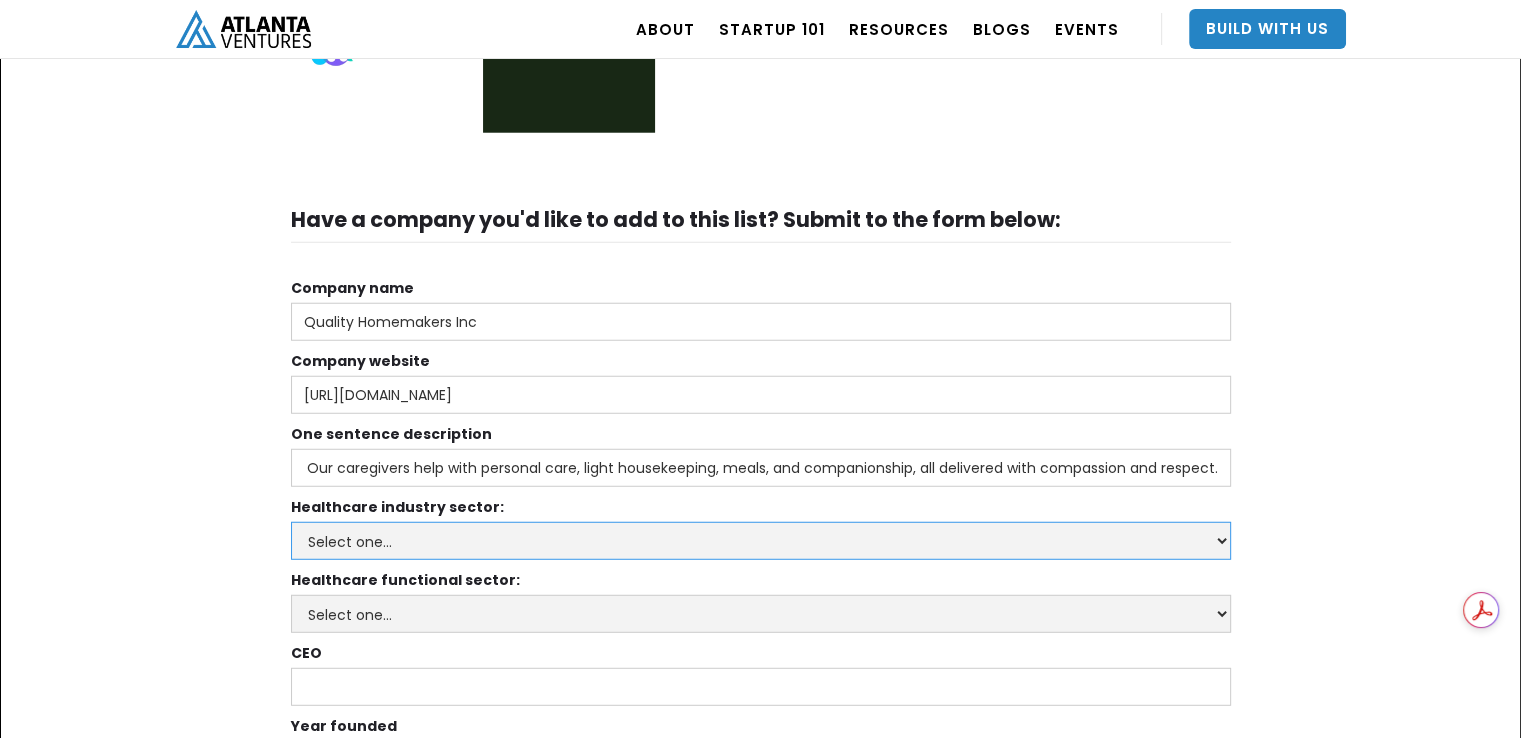 click on "Select one... Hospitals/Clinics/Facilities Life Sciences/Pharma/Bio Insurance Consumer Other" at bounding box center (761, 541) 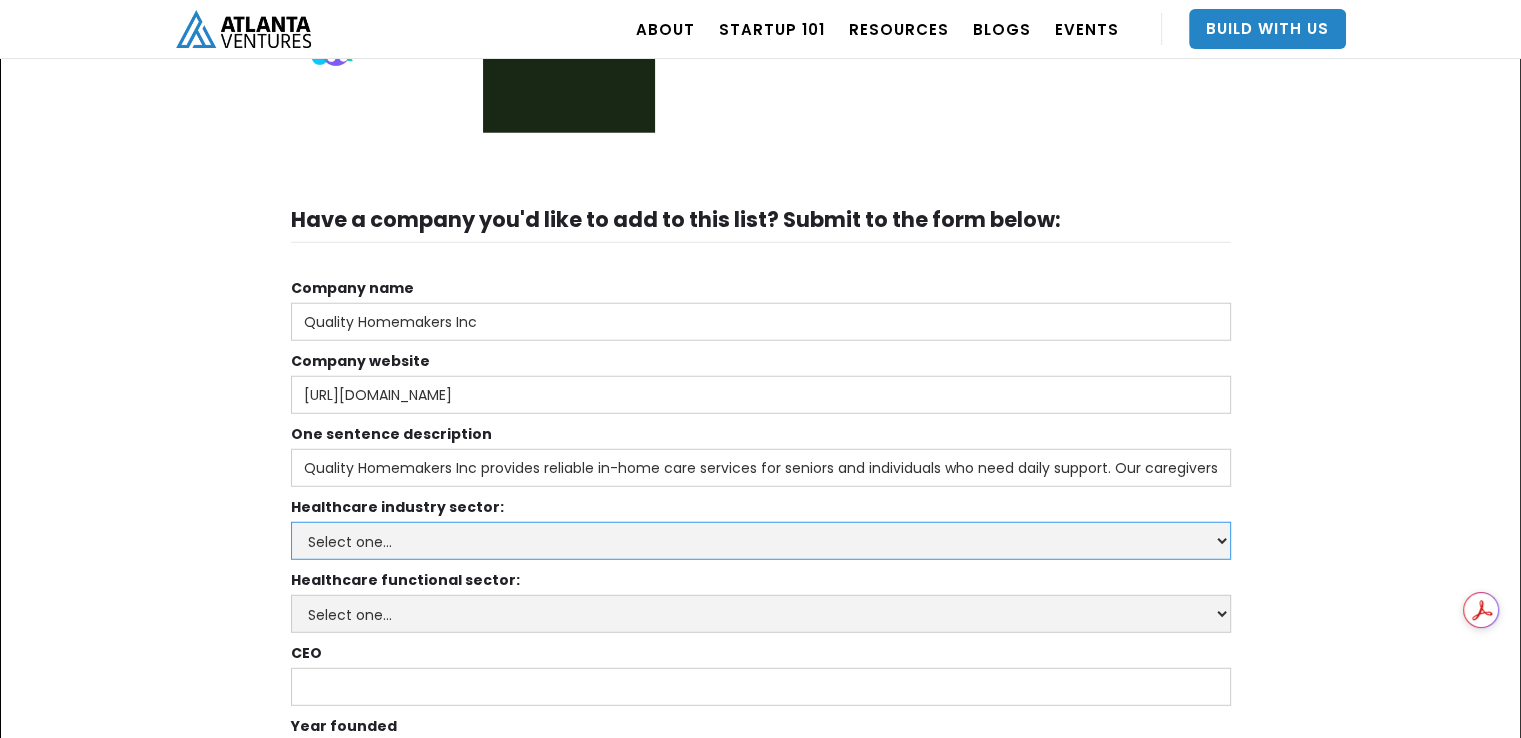 select on "Other" 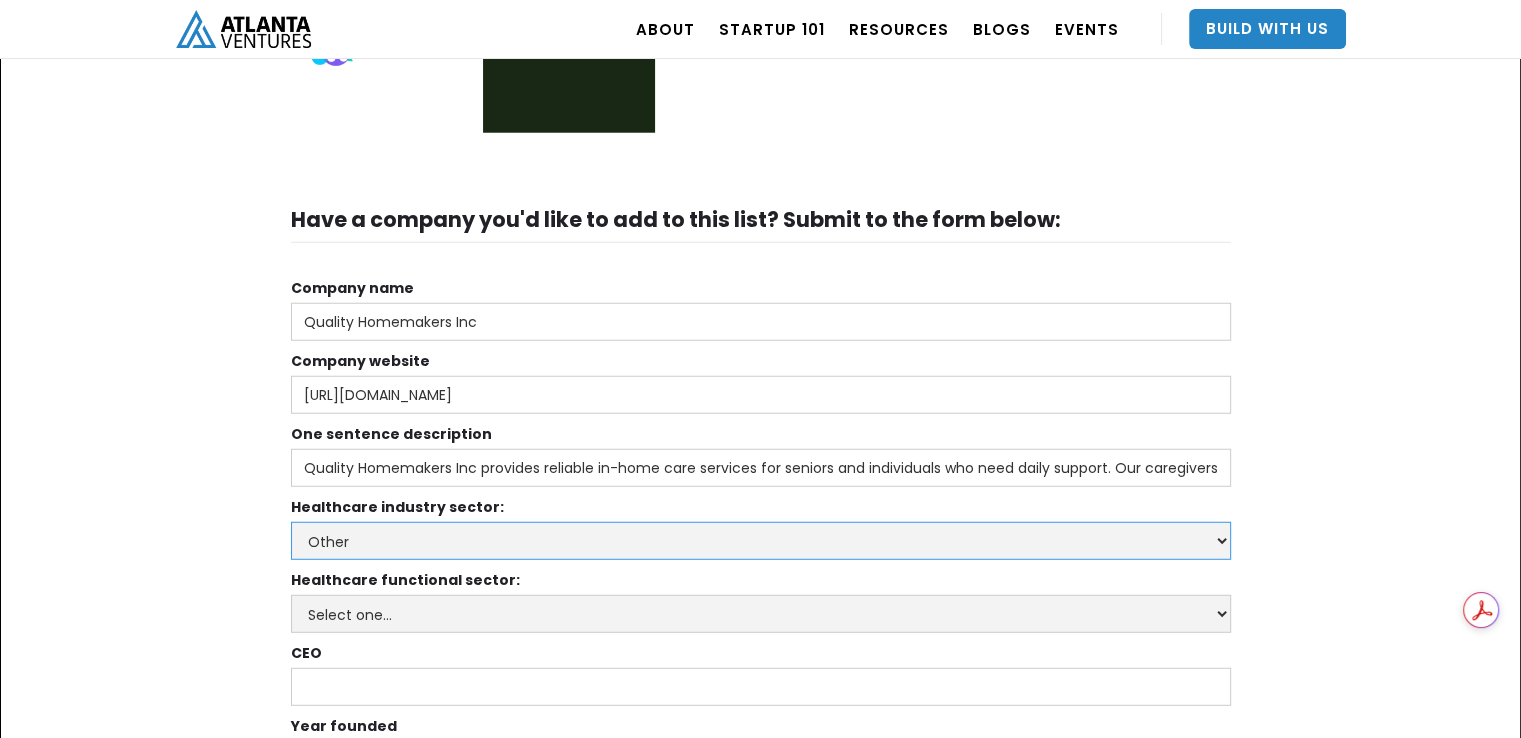click on "Select one... Hospitals/Clinics/Facilities Life Sciences/Pharma/Bio Insurance Consumer Other" at bounding box center [761, 541] 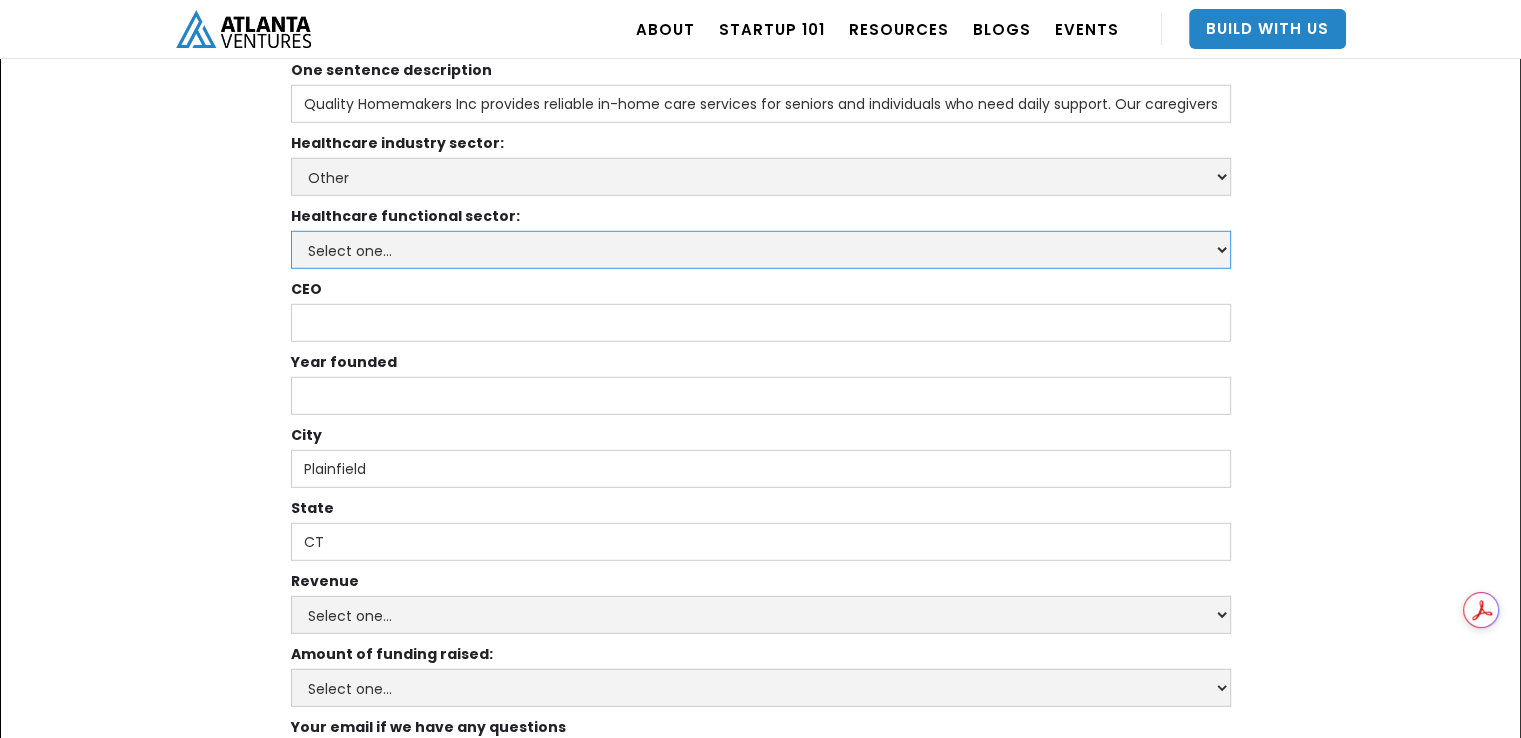click on "Select one... Software Services Medical device/equipment/supplies Medicine Other" at bounding box center [761, 250] 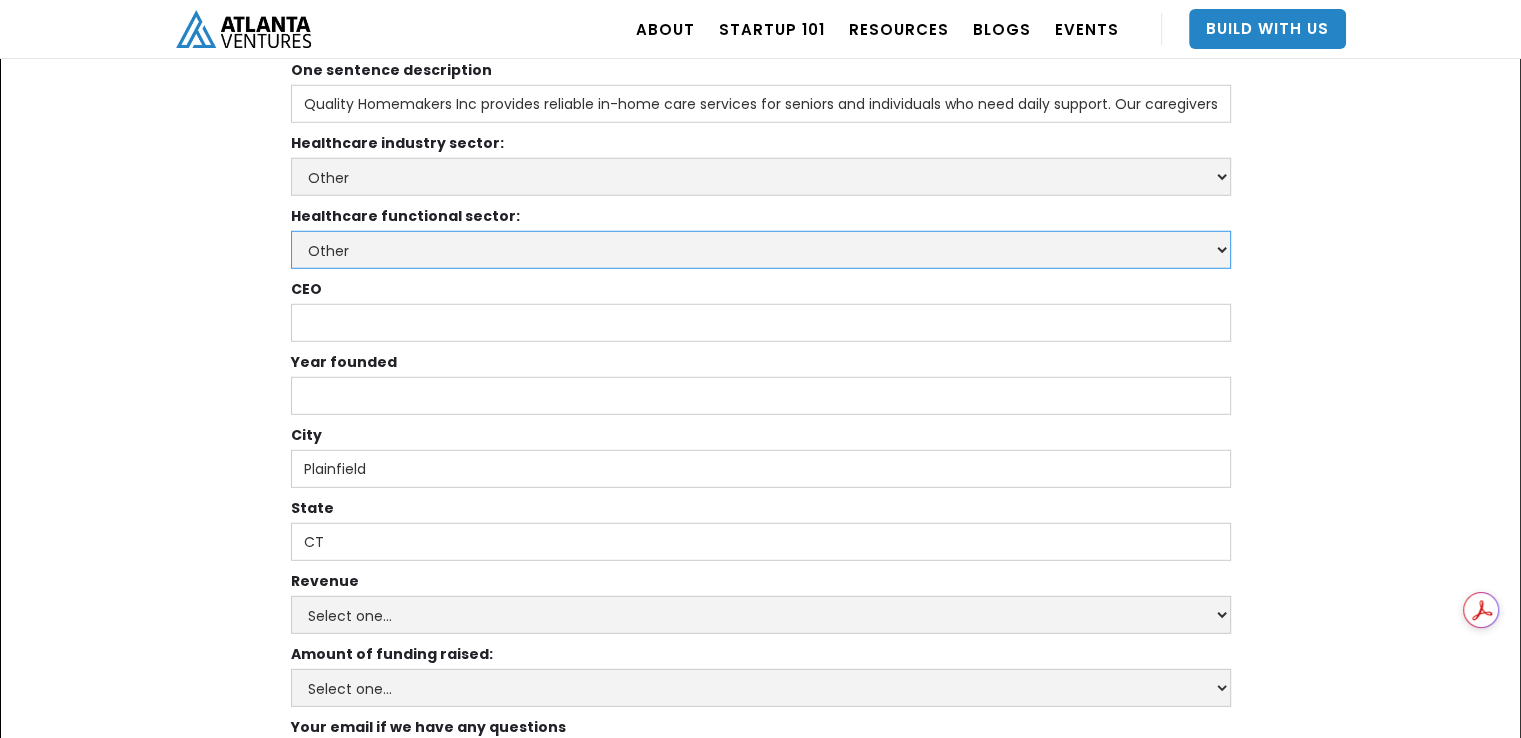 click on "Select one... Software Services Medical device/equipment/supplies Medicine Other" at bounding box center (761, 250) 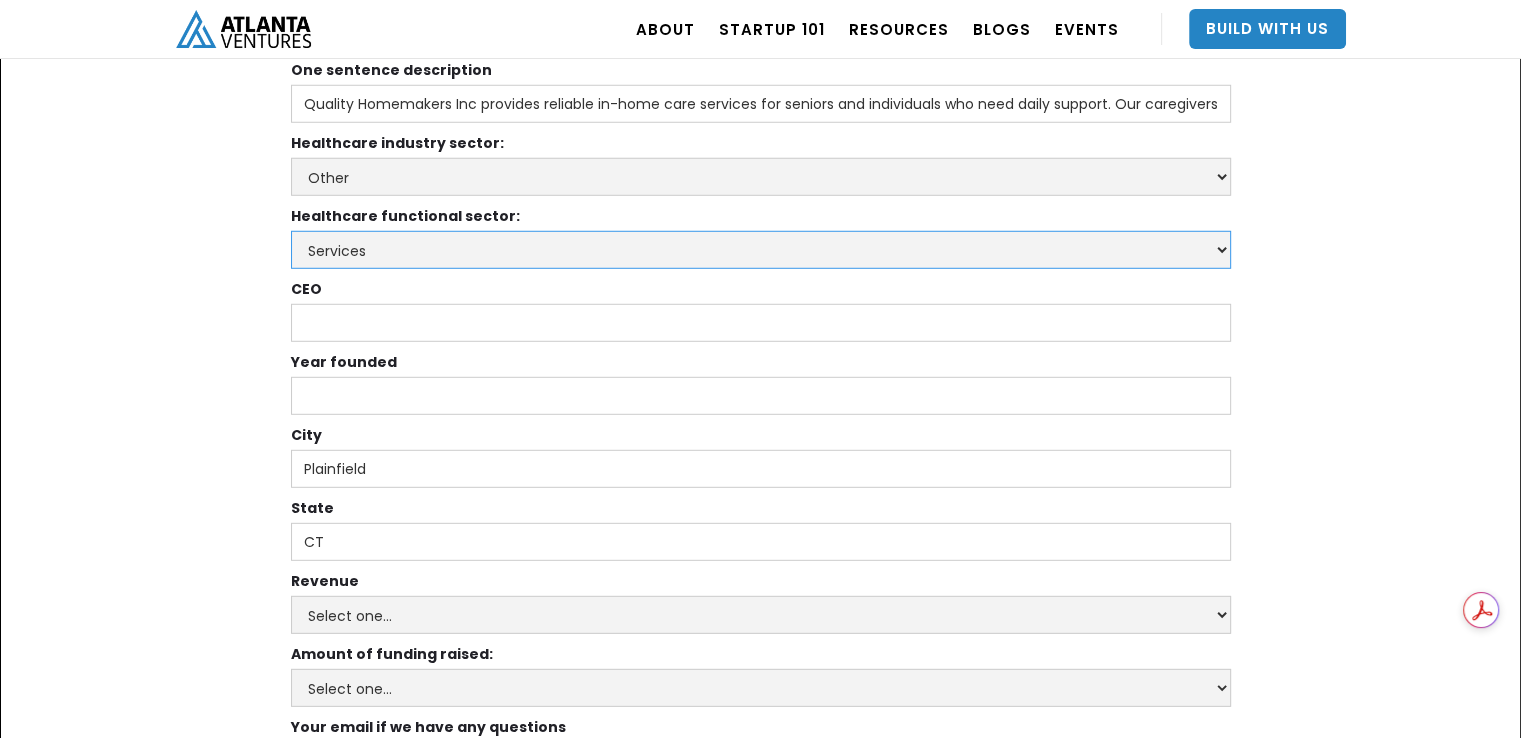 click on "Select one... Software Services Medical device/equipment/supplies Medicine Other" at bounding box center (761, 250) 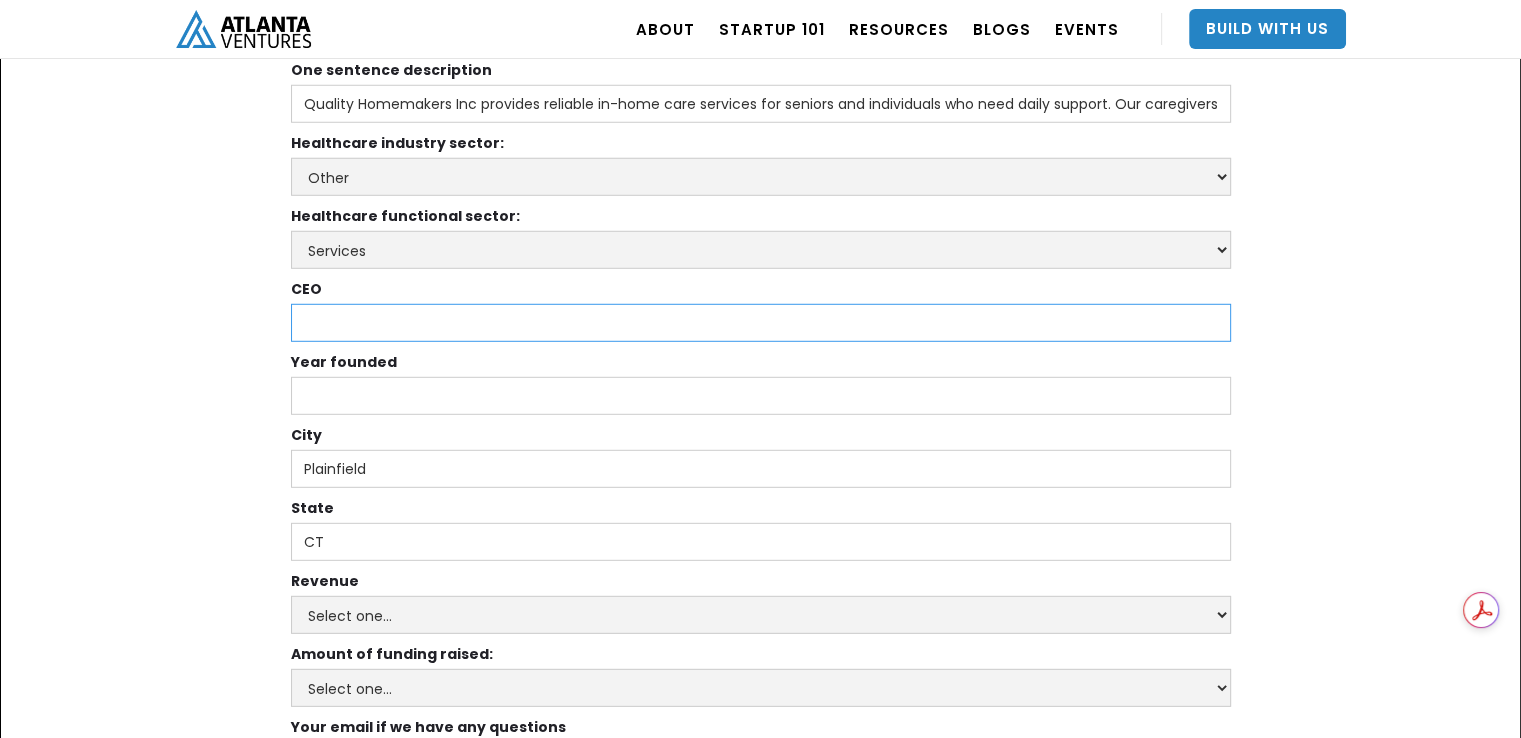 click on "CEO" at bounding box center [761, 323] 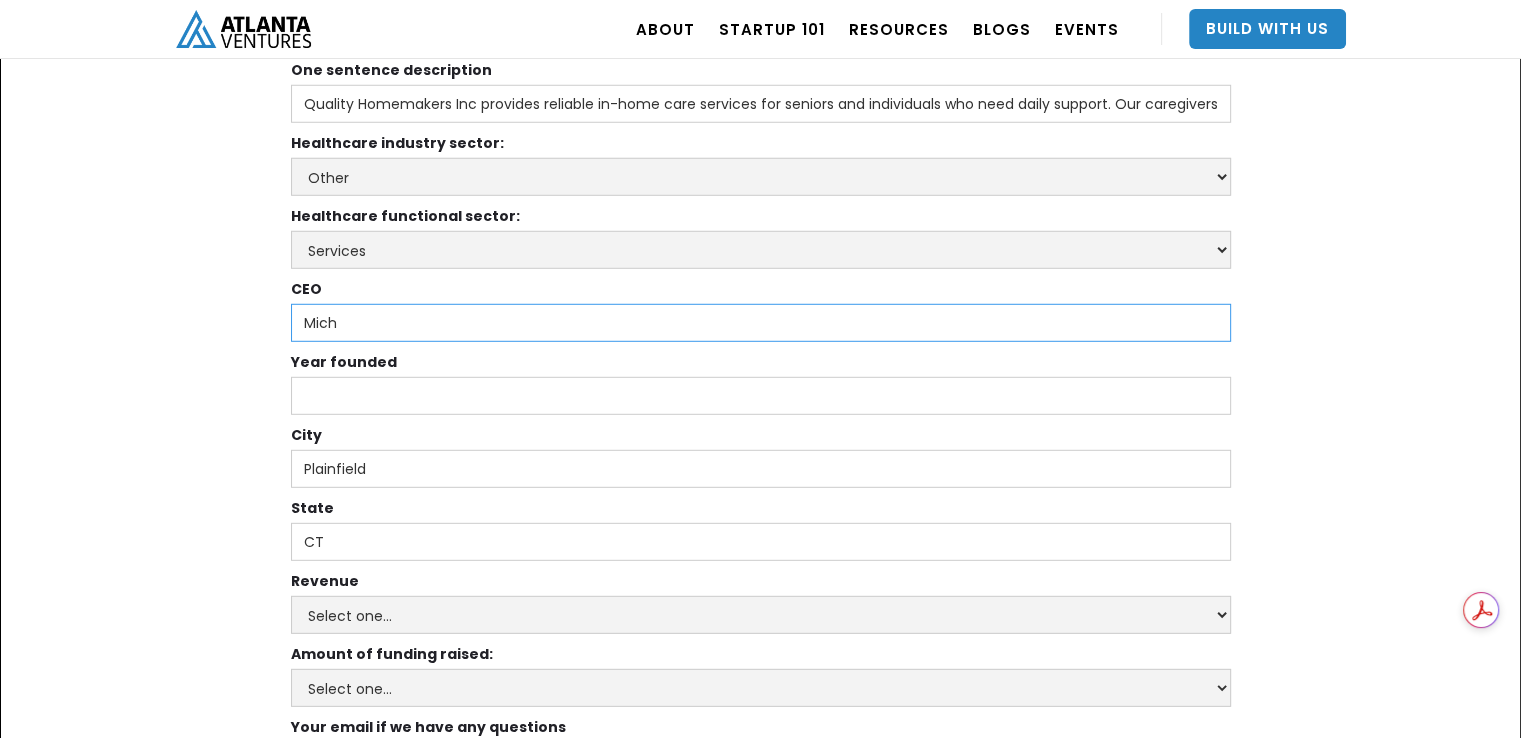 type on "Mich" 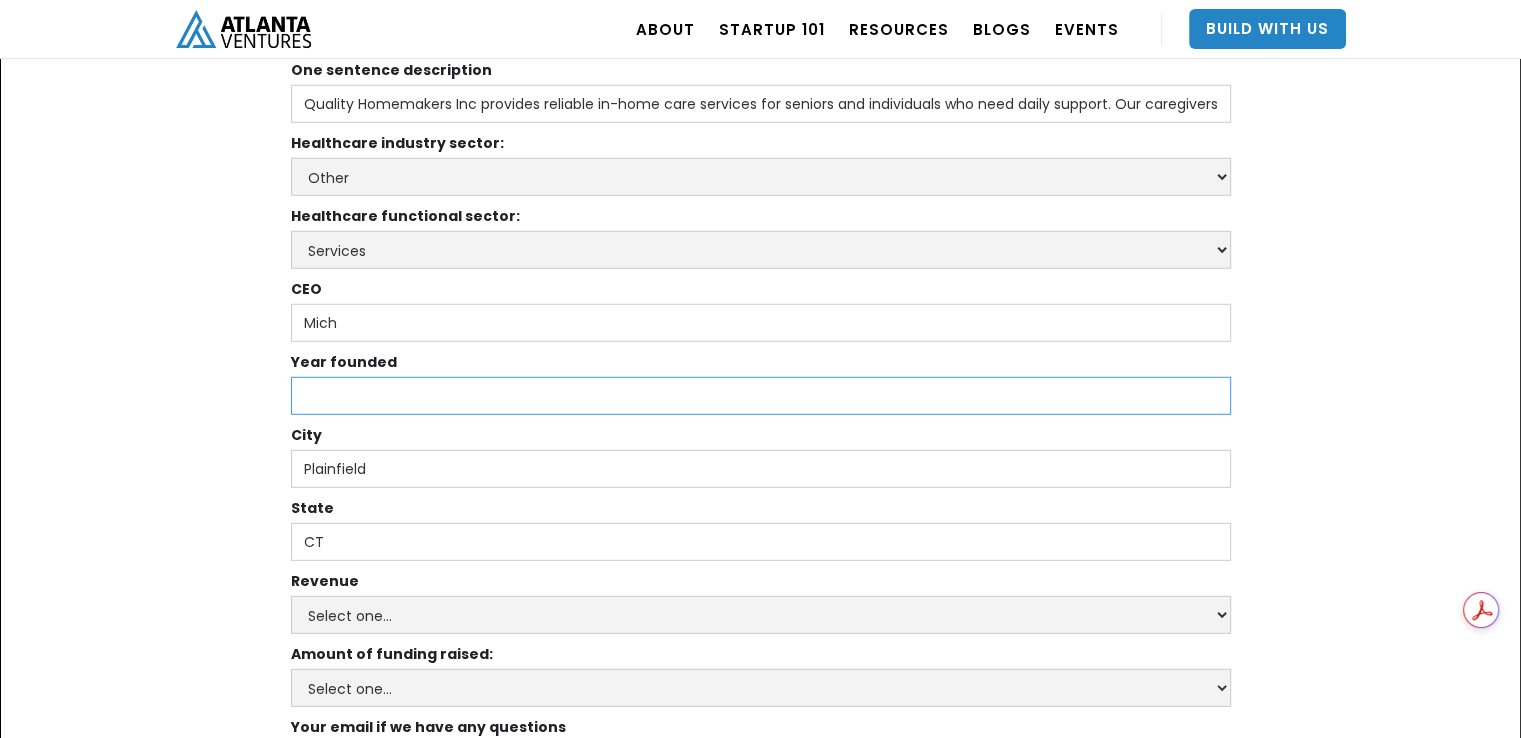 click on "Year founded" at bounding box center (761, 396) 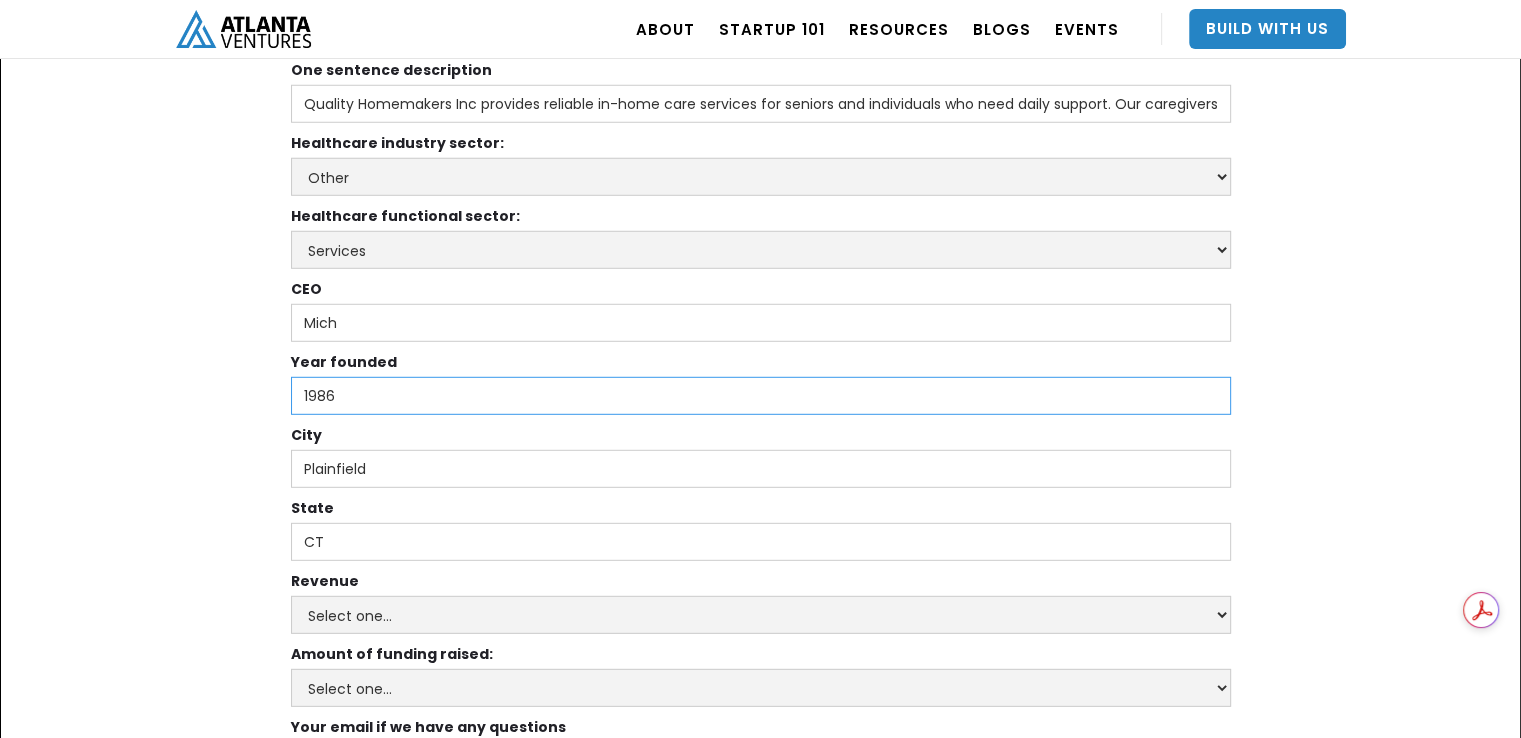 type on "1986" 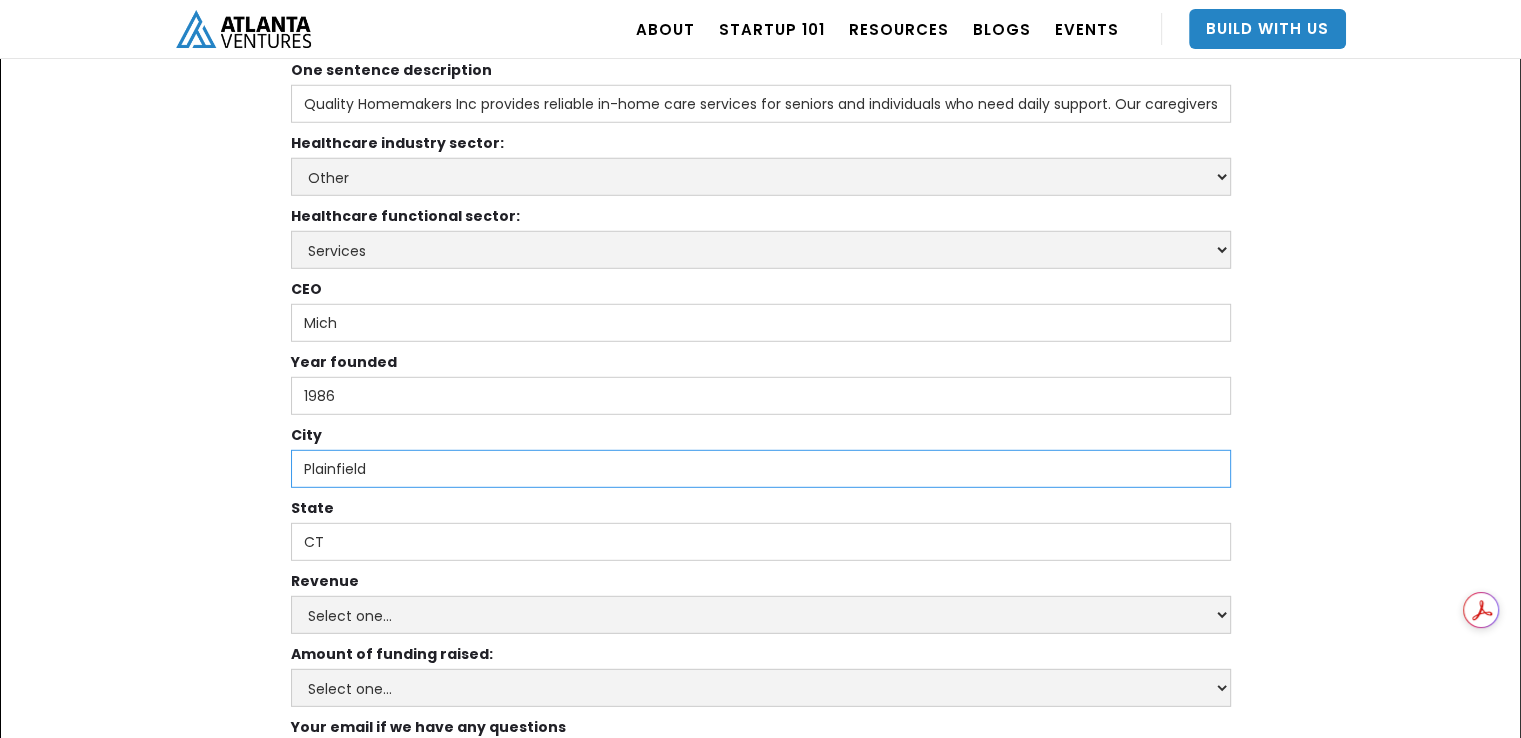 click on "Plainfield" at bounding box center (761, 469) 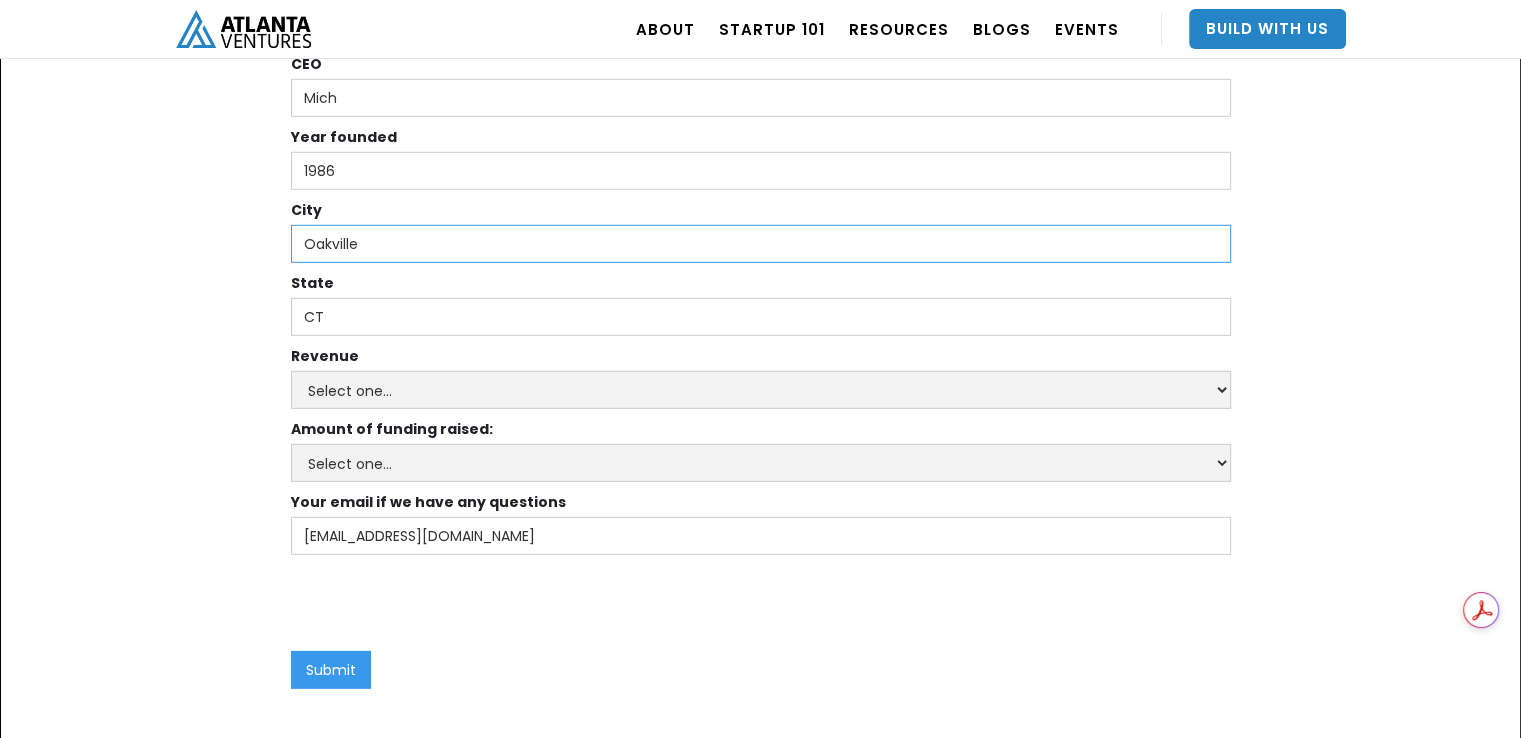 scroll, scrollTop: 5942, scrollLeft: 0, axis: vertical 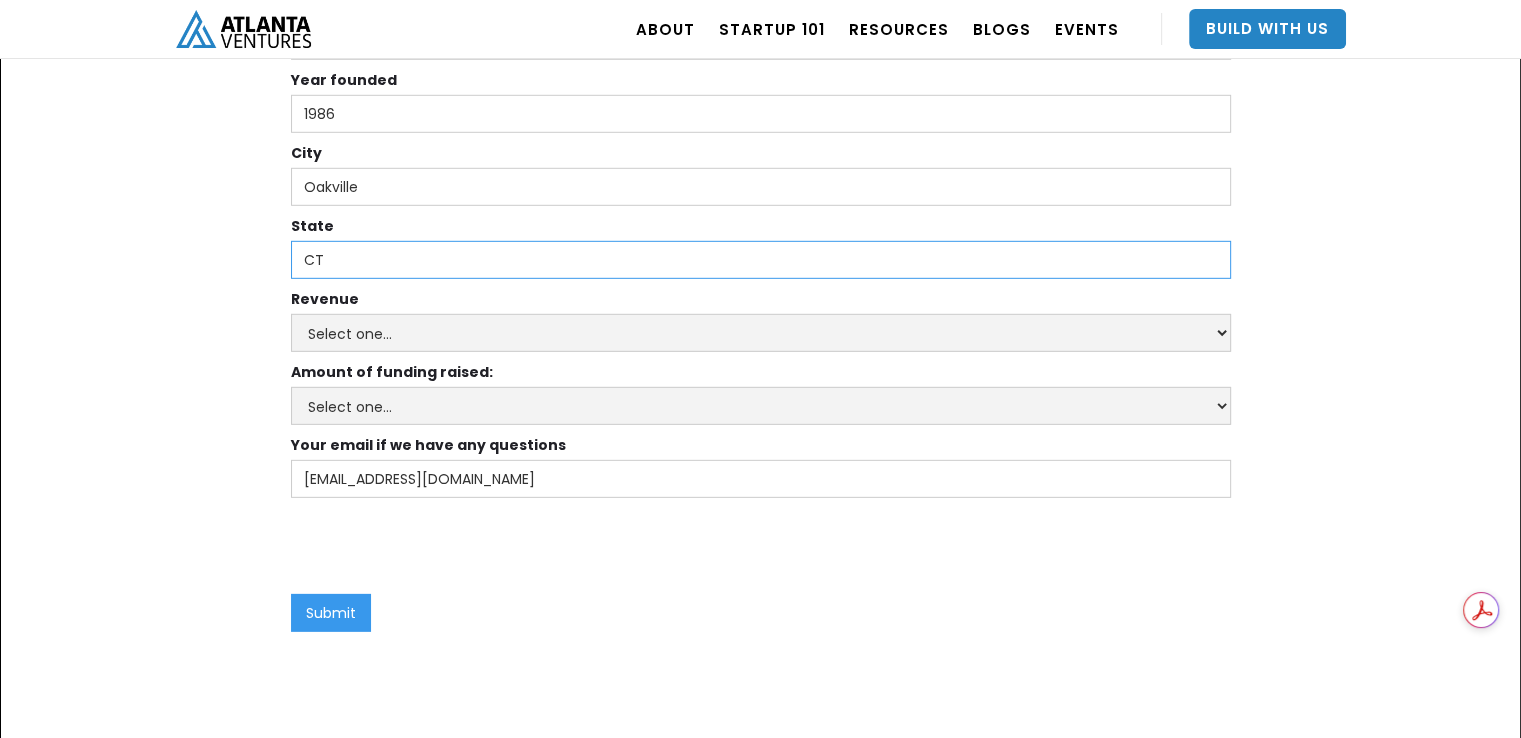click on "CT" at bounding box center (761, 260) 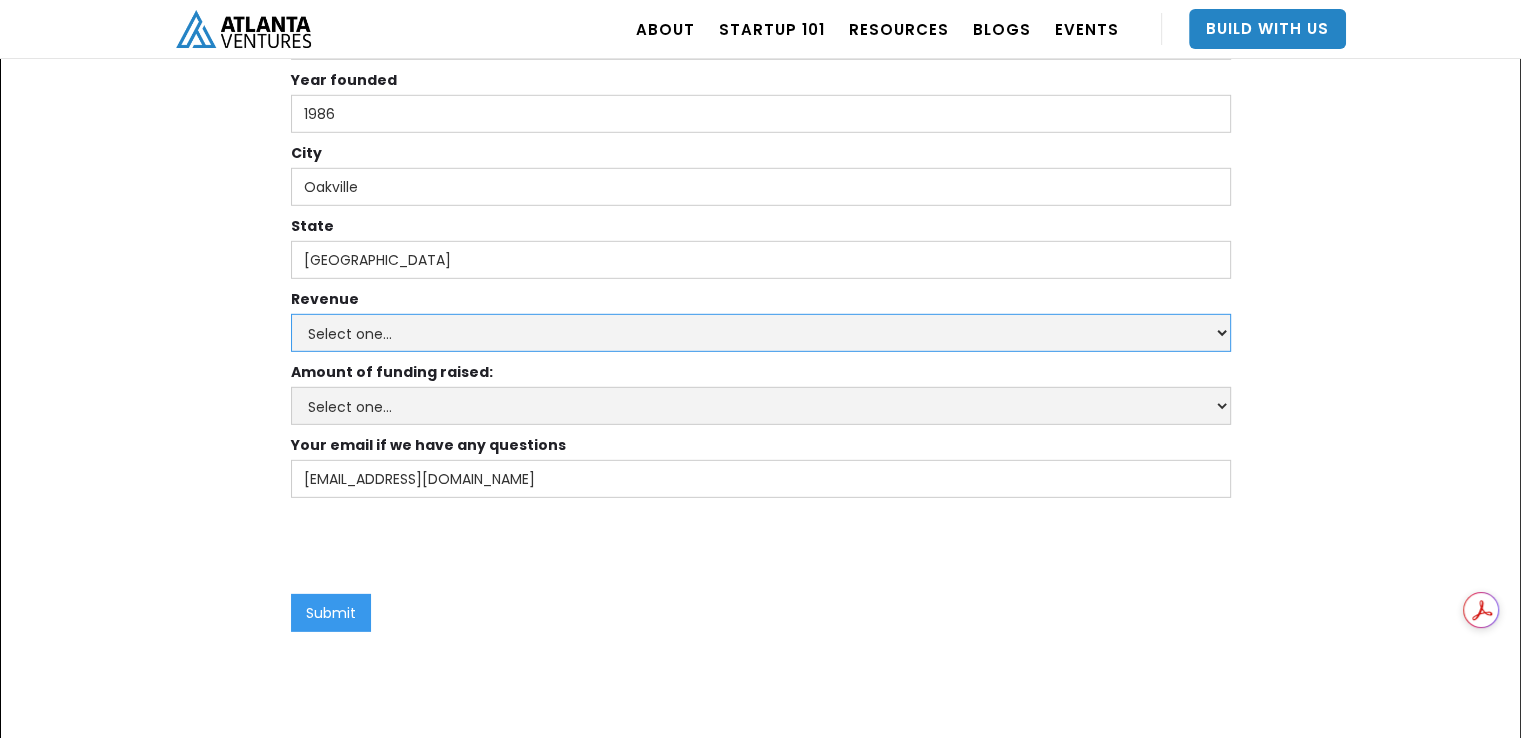 click on "Select one... Pre-revenue $0-1M $1-5M $5-10M >$10M Prefer not to share" at bounding box center [761, 333] 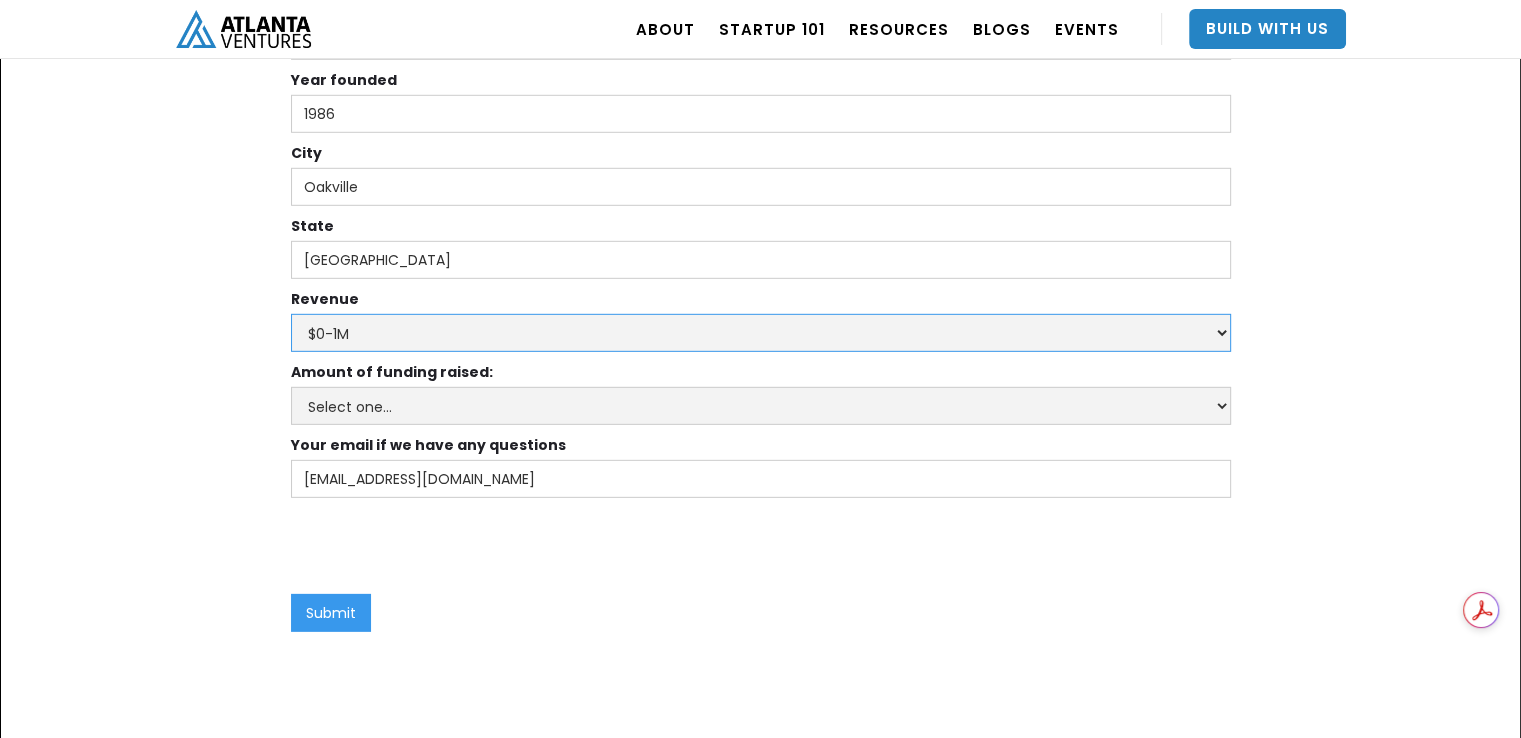 click on "Select one... Pre-revenue $0-1M $1-5M $5-10M >$10M Prefer not to share" at bounding box center (761, 333) 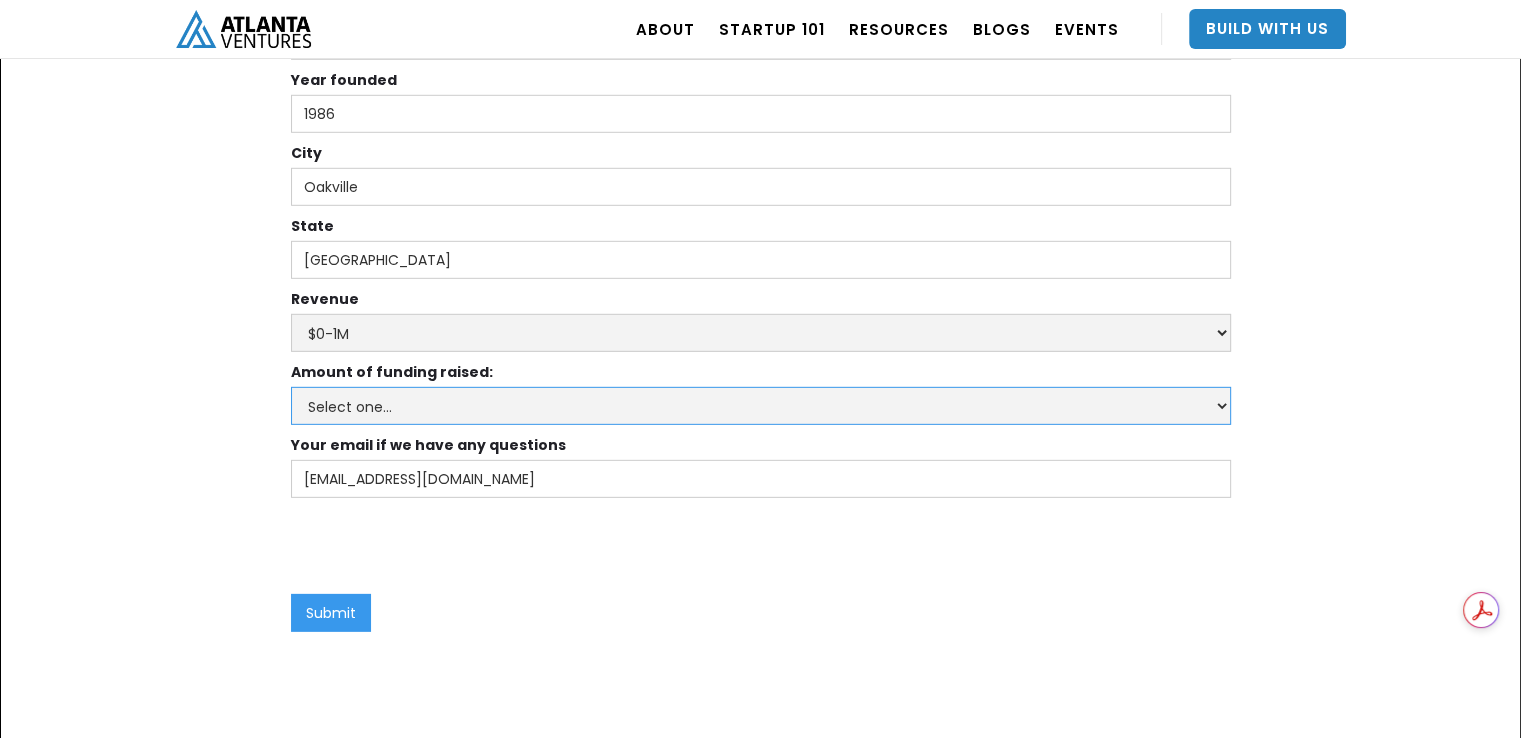 click on "Select one... <$100K $100K-1M $1-5M $5-10M >$10M Prefer not to share" at bounding box center (761, 406) 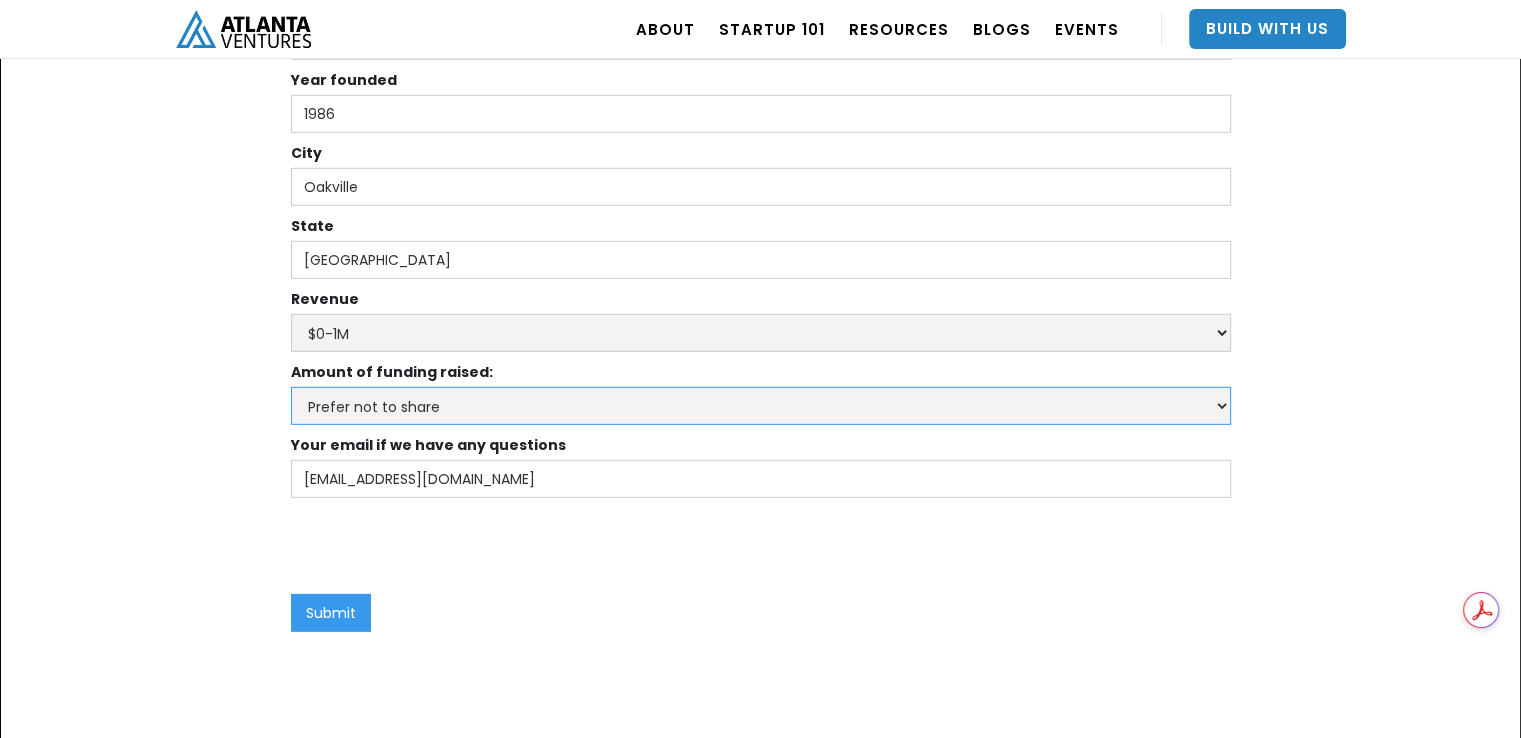 click on "Select one... <$100K $100K-1M $1-5M $5-10M >$10M Prefer not to share" at bounding box center [761, 406] 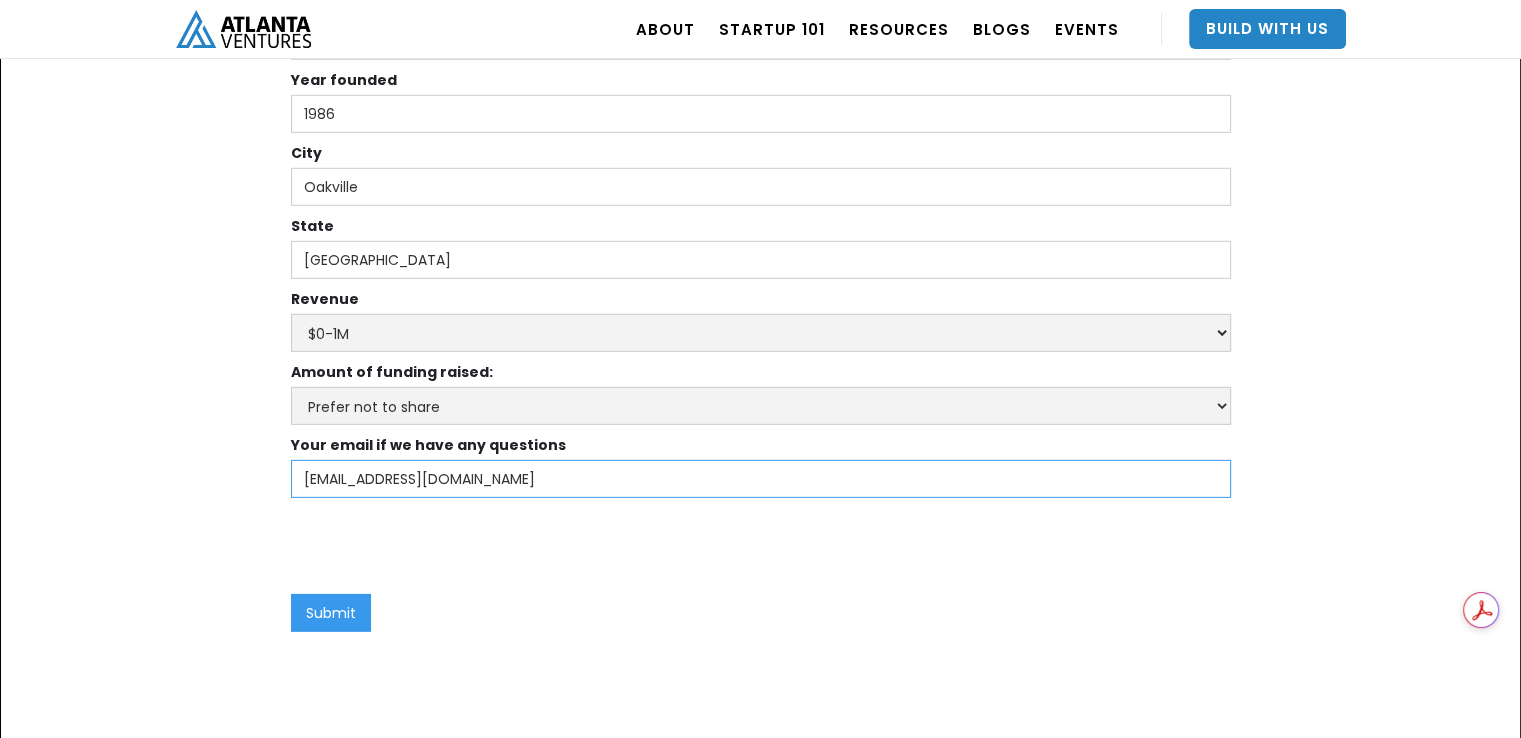 click on "[EMAIL_ADDRESS][DOMAIN_NAME]" at bounding box center (761, 479) 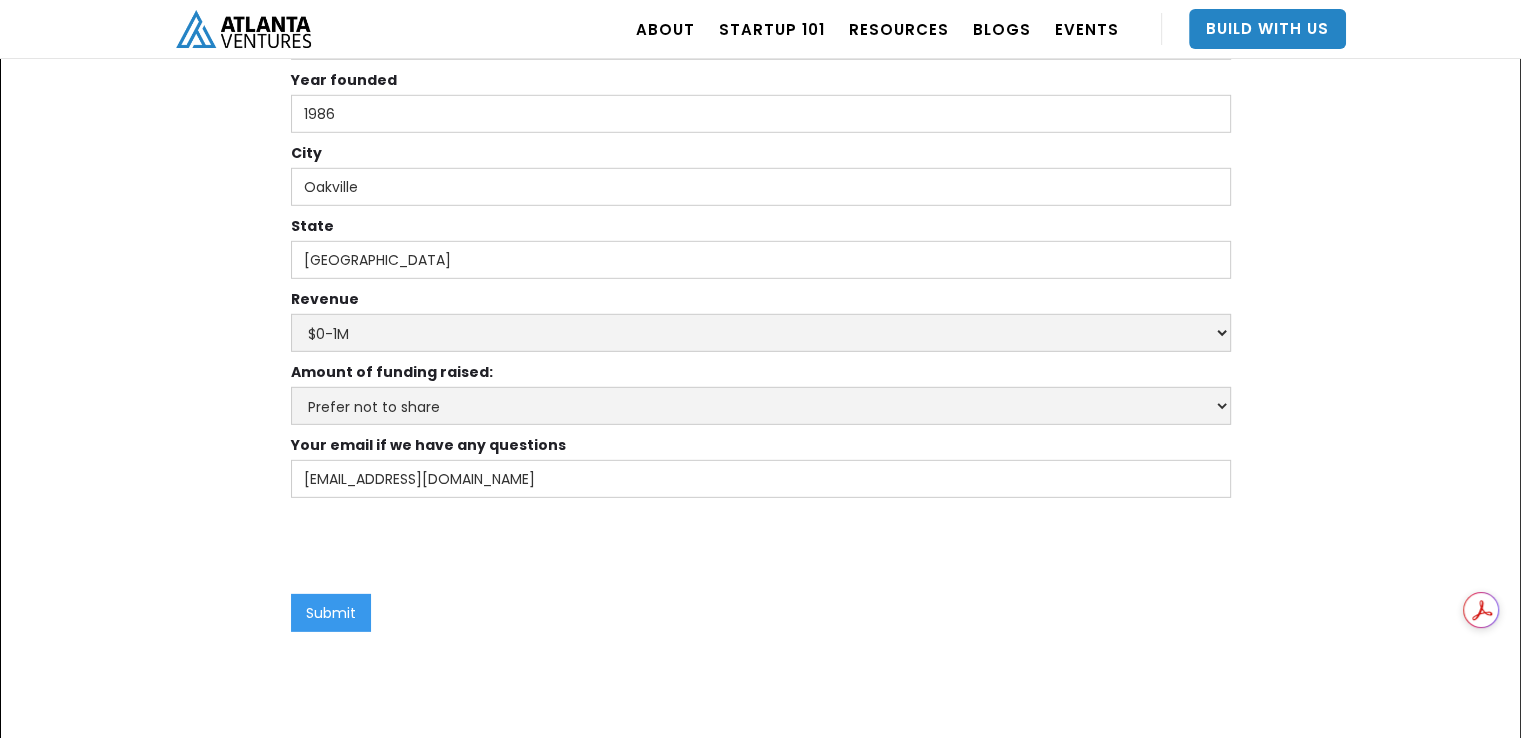 click on "Submit" at bounding box center [331, 613] 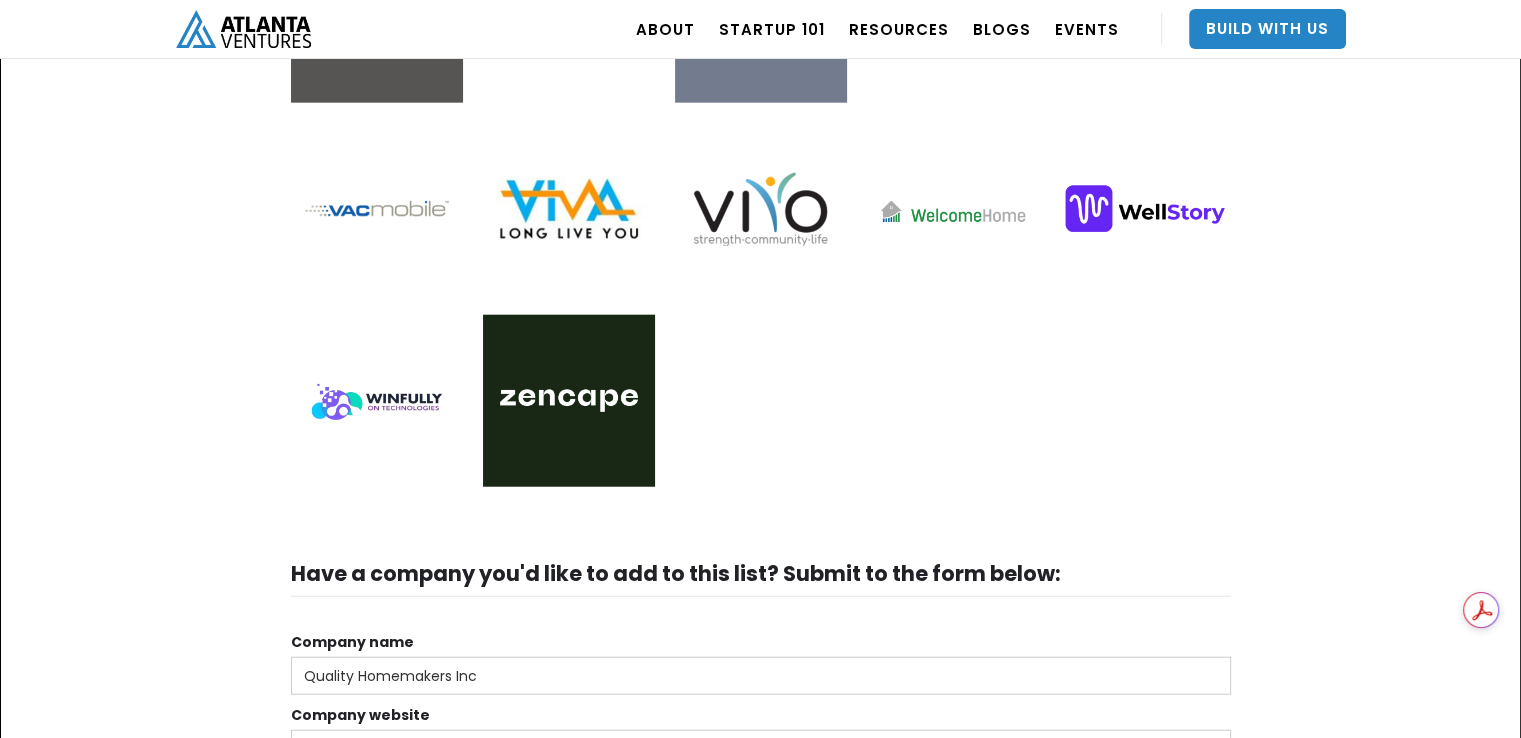 drag, startPoint x: 1513, startPoint y: 521, endPoint x: 1522, endPoint y: 539, distance: 20.12461 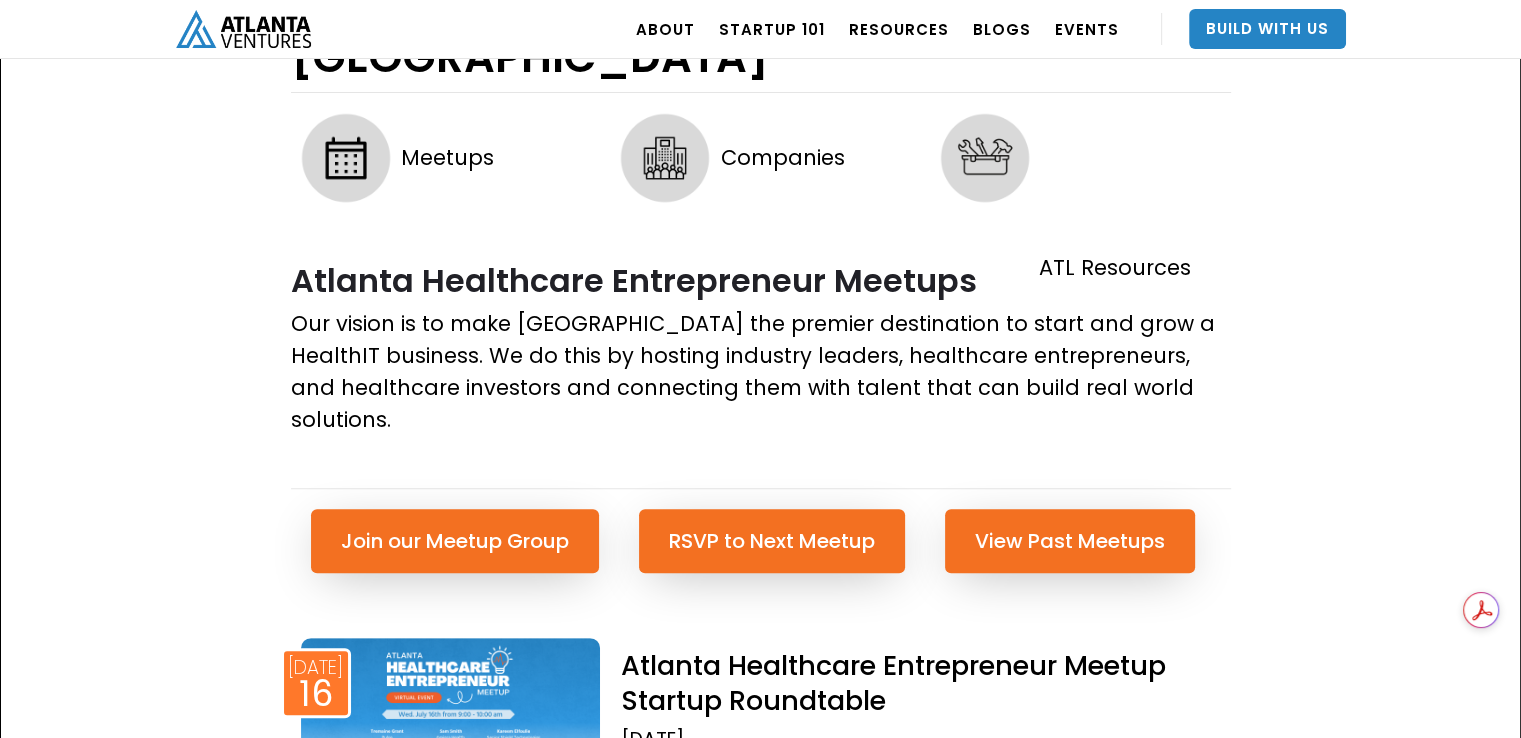 scroll, scrollTop: 0, scrollLeft: 0, axis: both 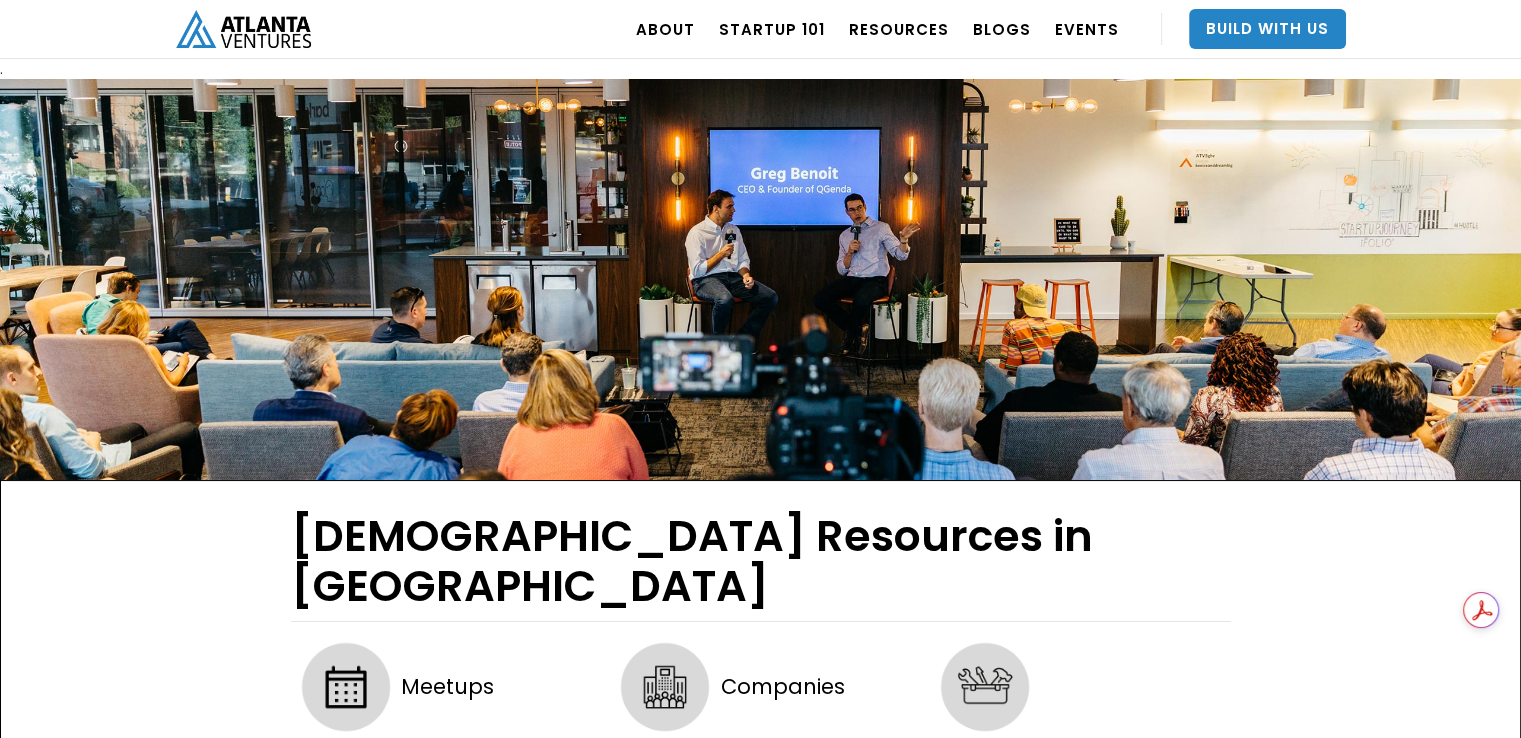 click at bounding box center [243, 28] 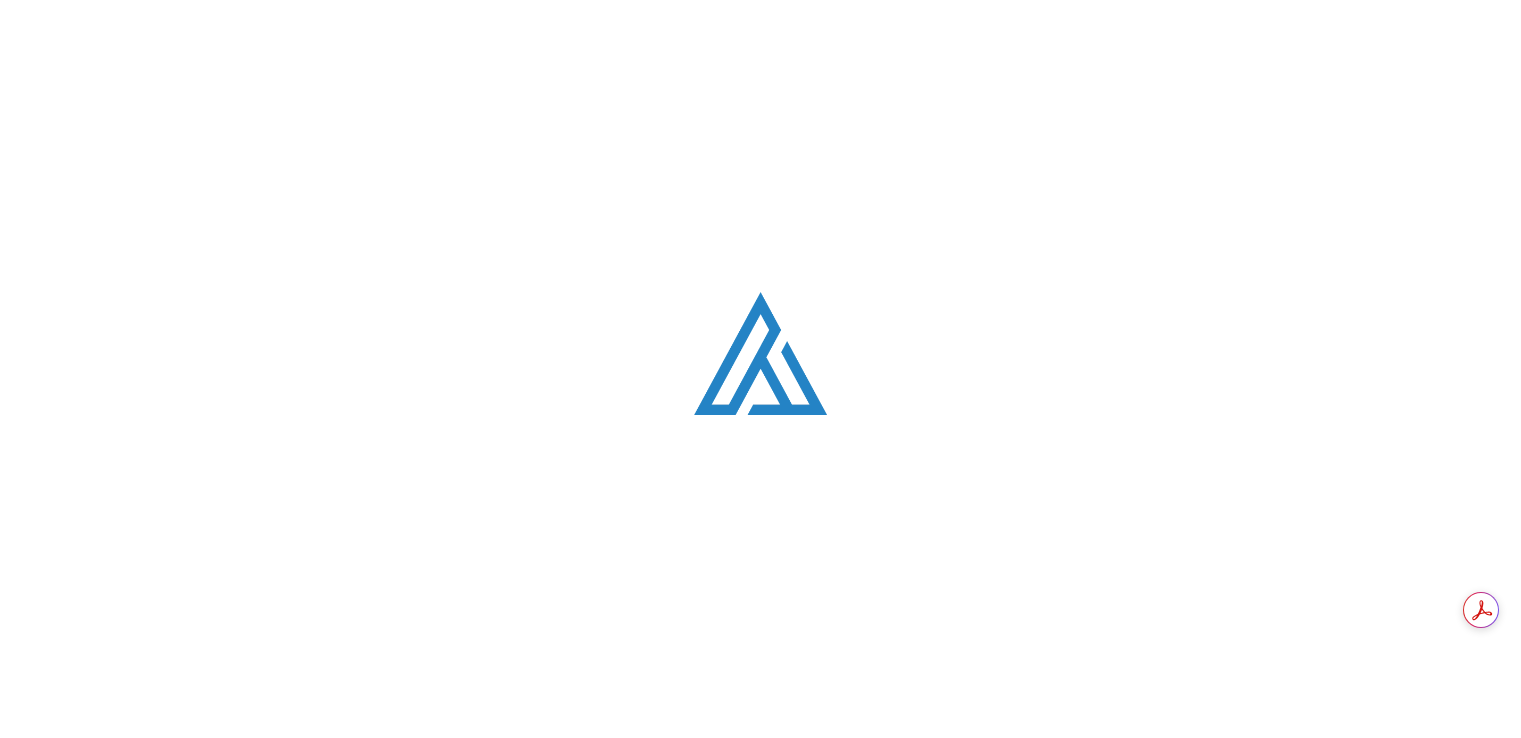 scroll, scrollTop: 0, scrollLeft: 0, axis: both 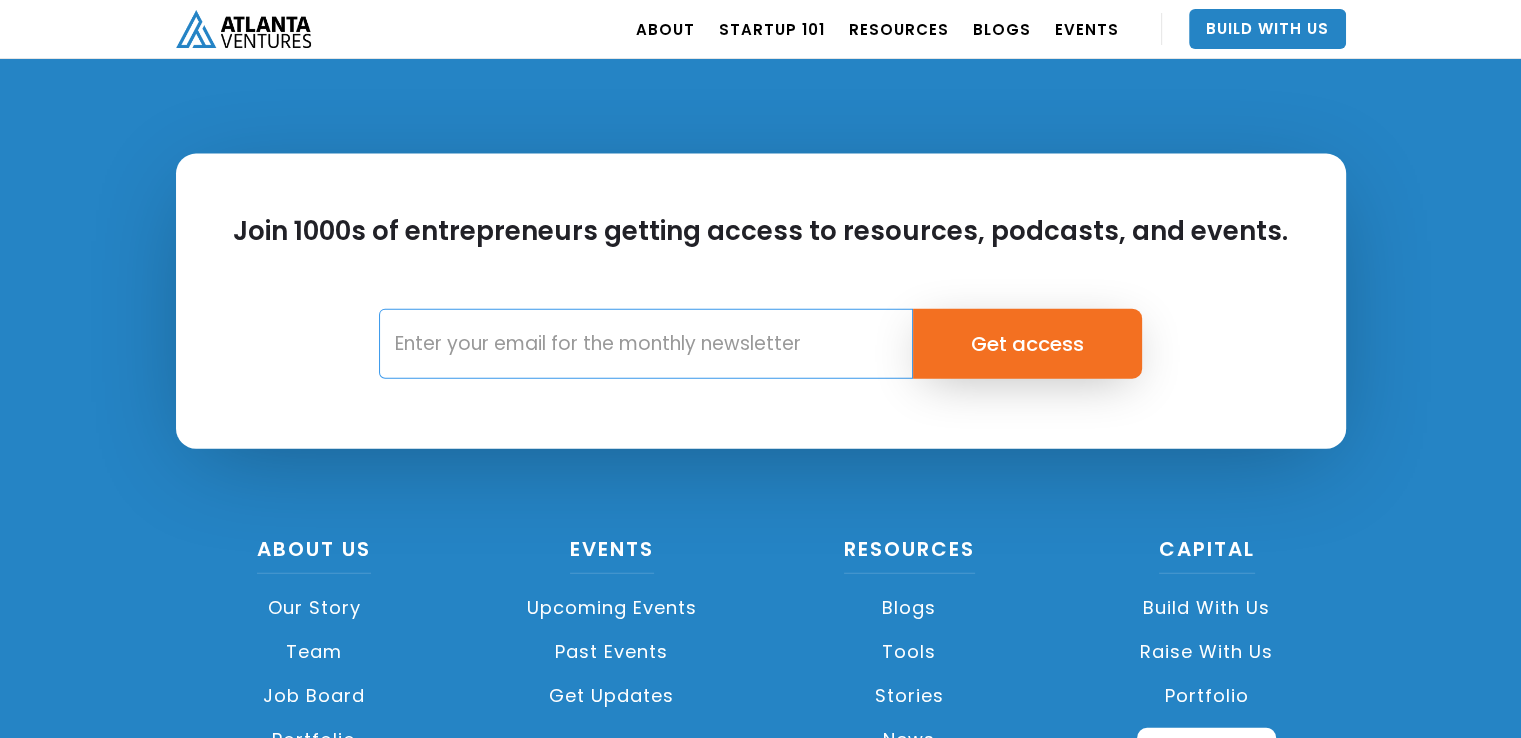 click at bounding box center (646, 344) 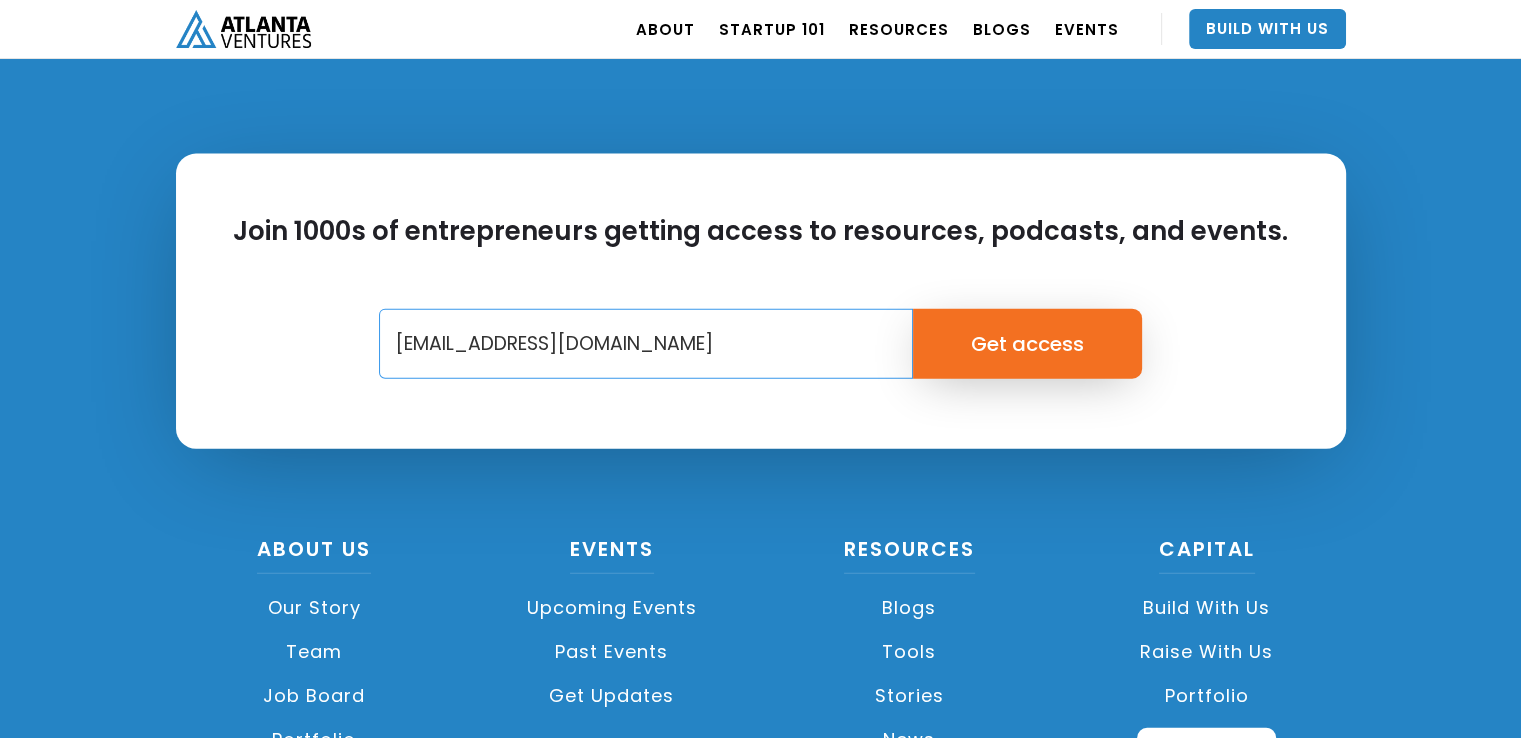 type on "shafayfurrukh@gmail.com" 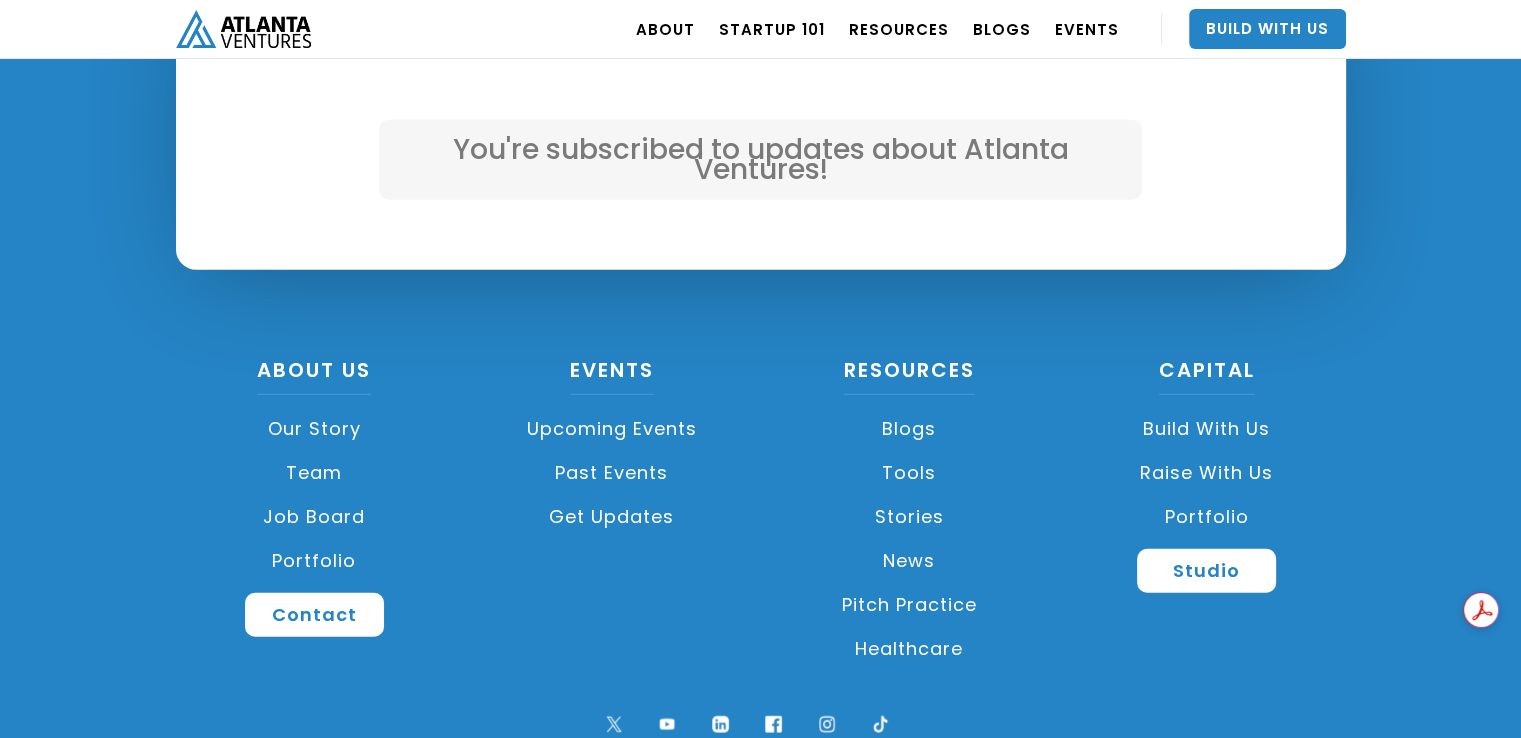 scroll, scrollTop: 4831, scrollLeft: 0, axis: vertical 